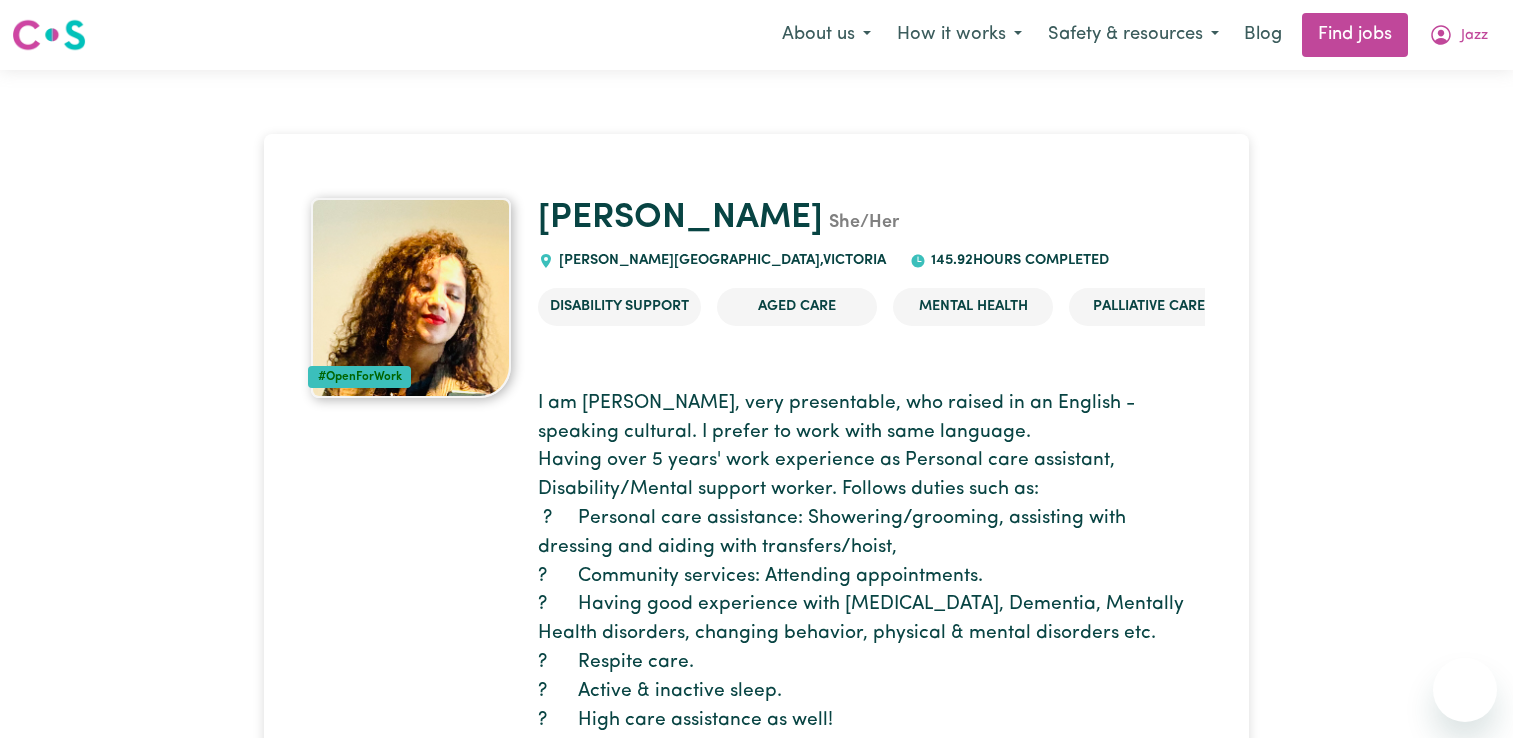 scroll, scrollTop: 0, scrollLeft: 0, axis: both 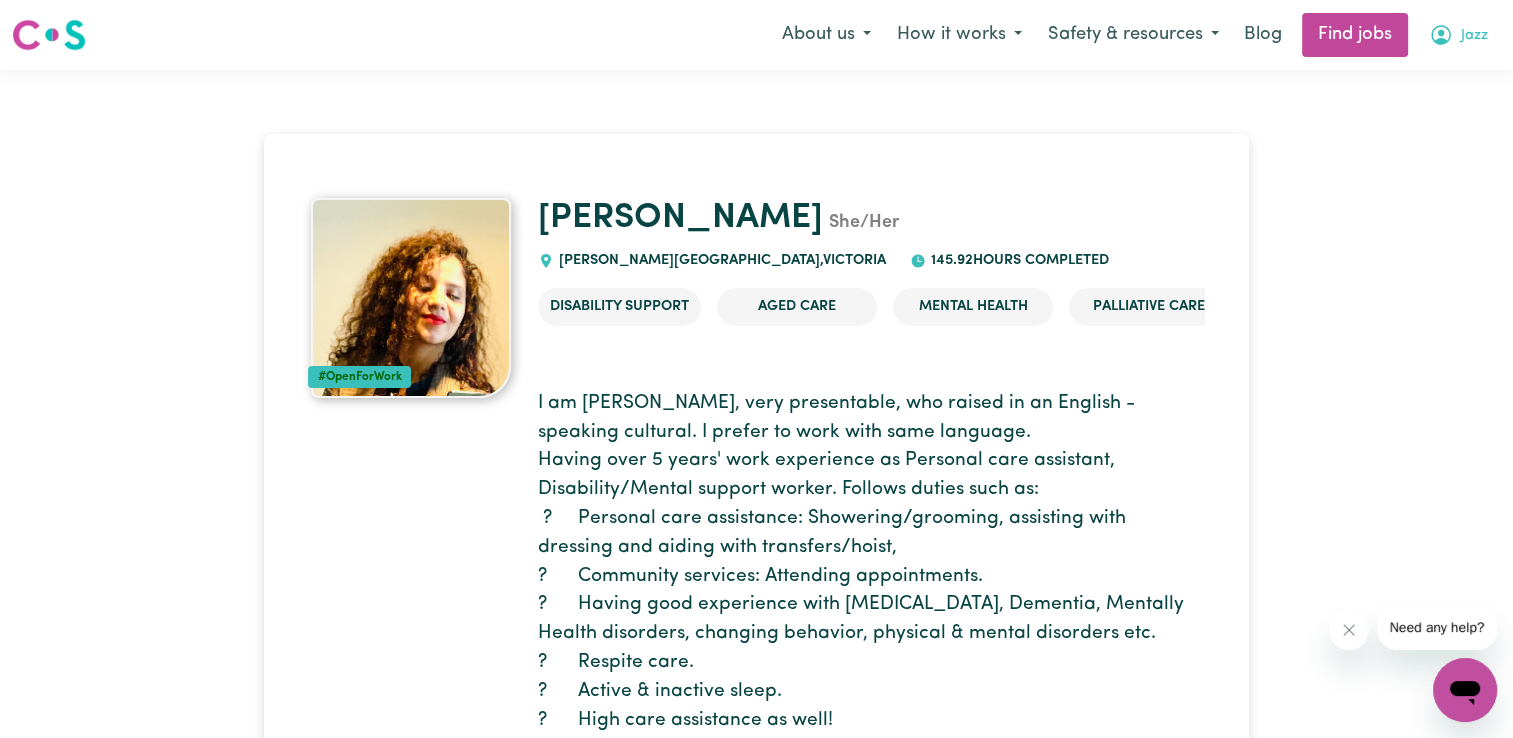 click 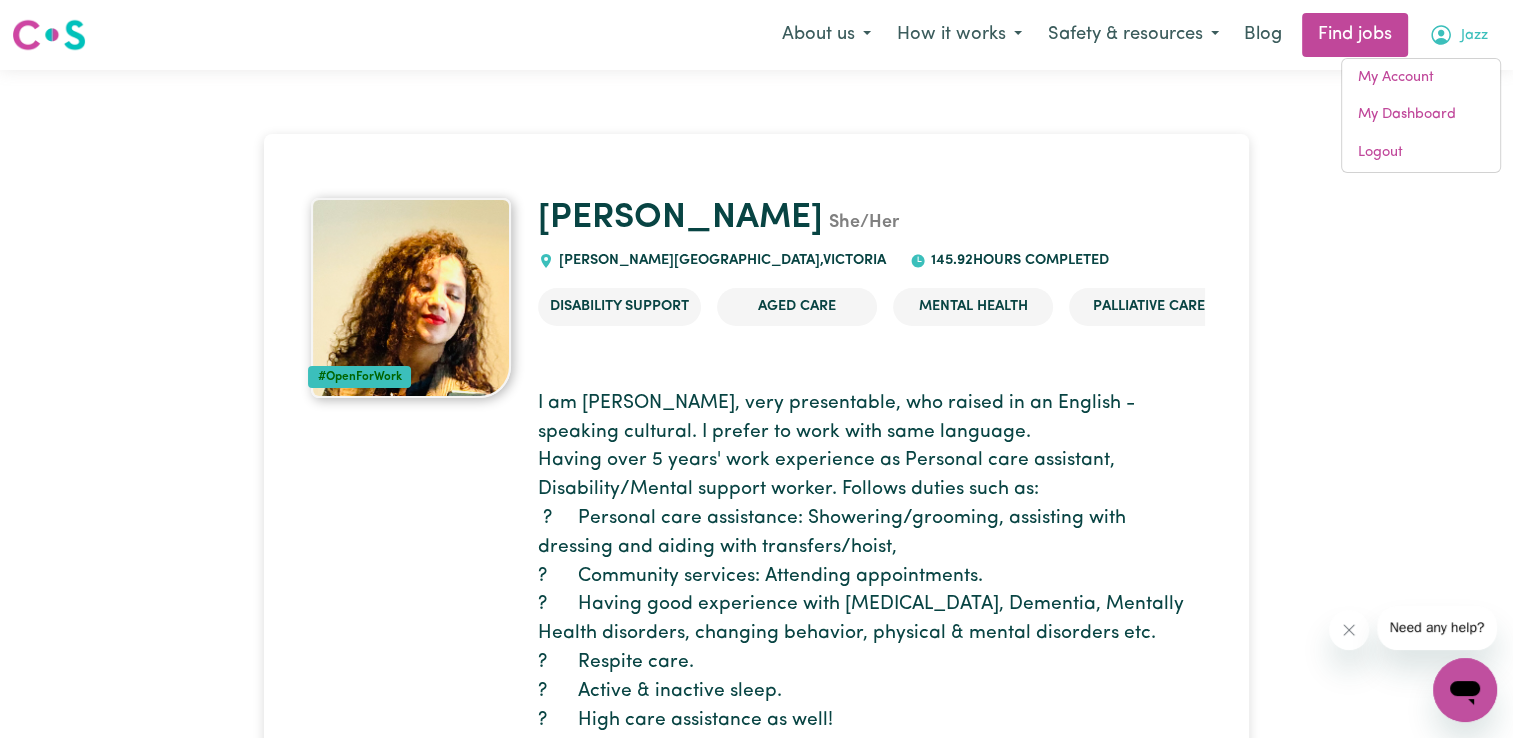 click on "Jazz" at bounding box center [1458, 35] 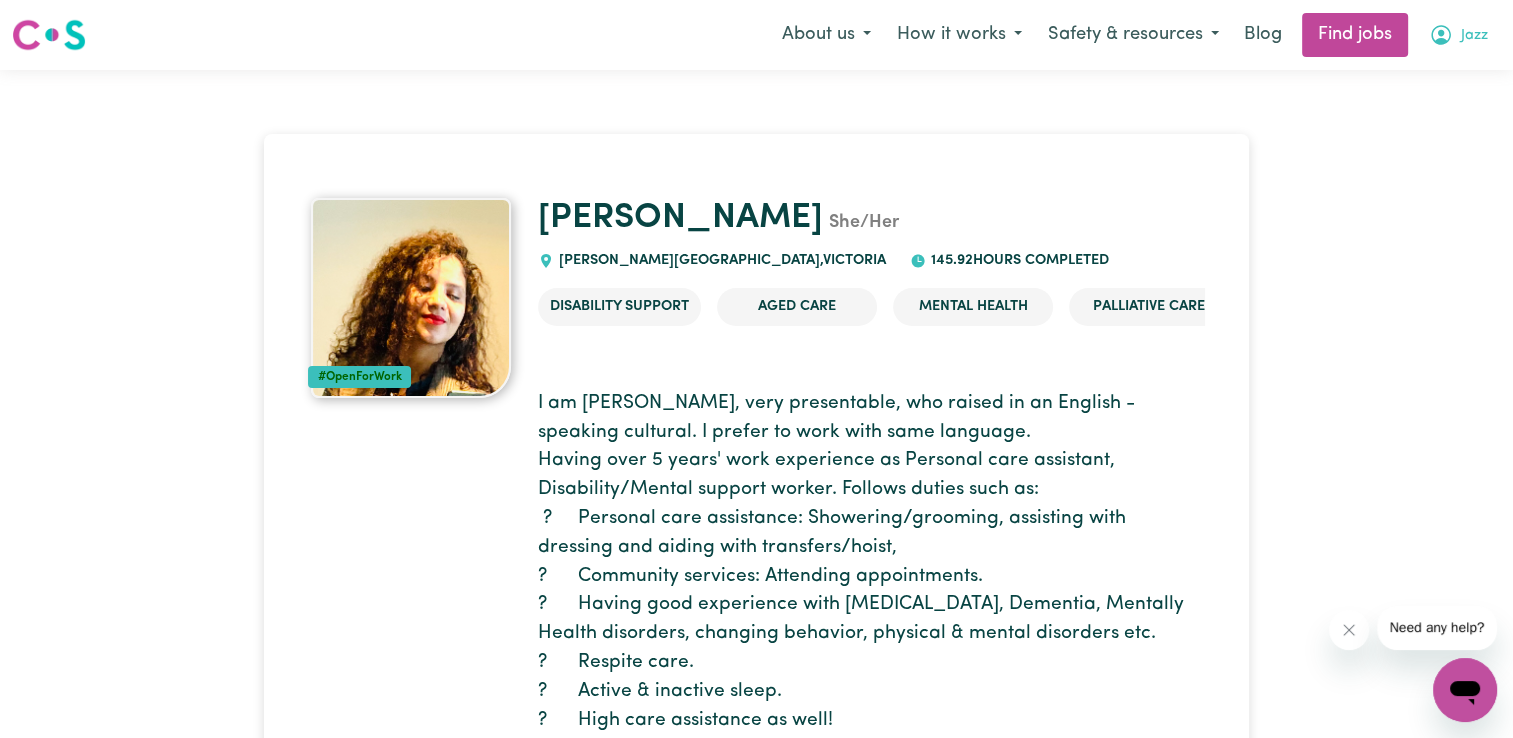 click on "Jazz" at bounding box center [1474, 36] 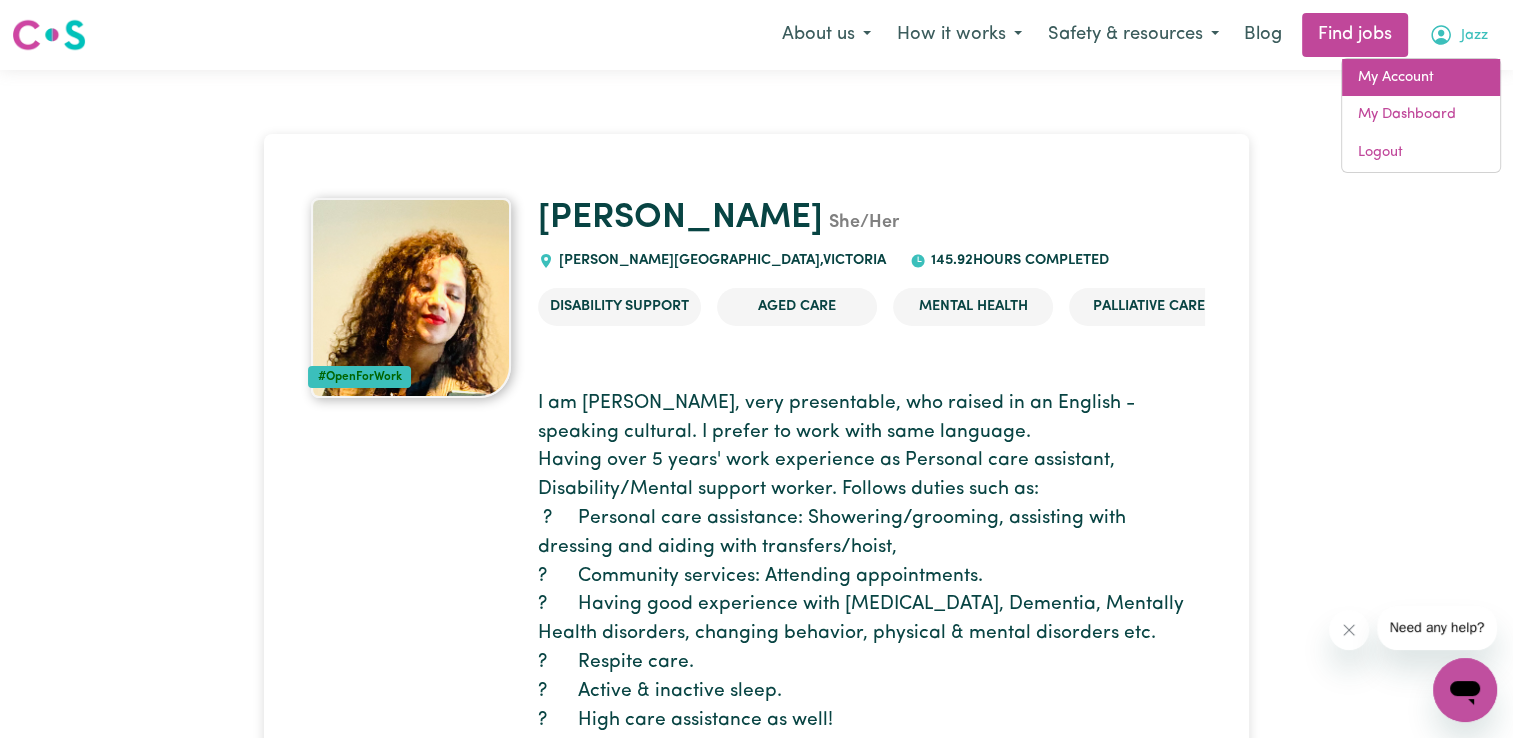 click on "My Account" at bounding box center (1421, 78) 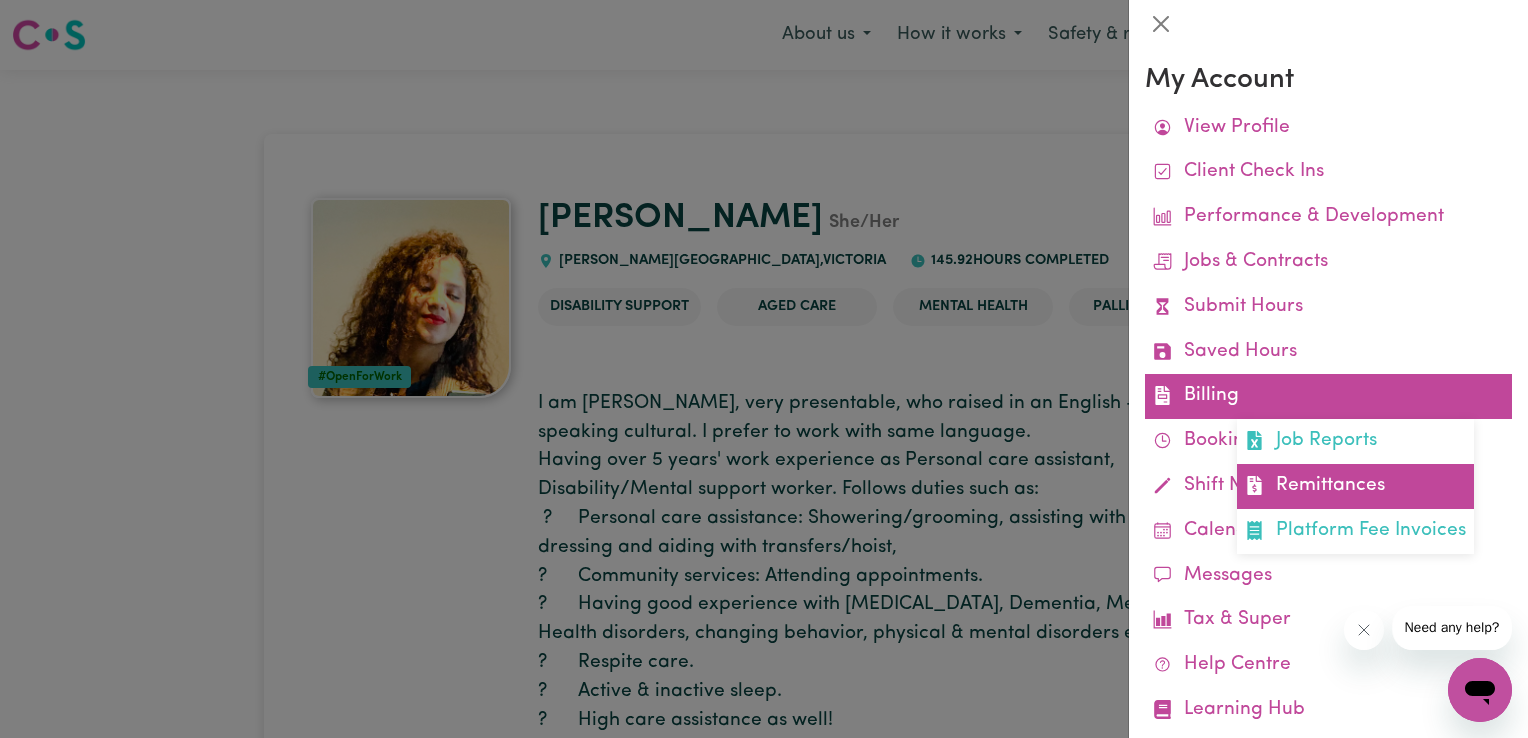click on "Remittances" at bounding box center (1355, 486) 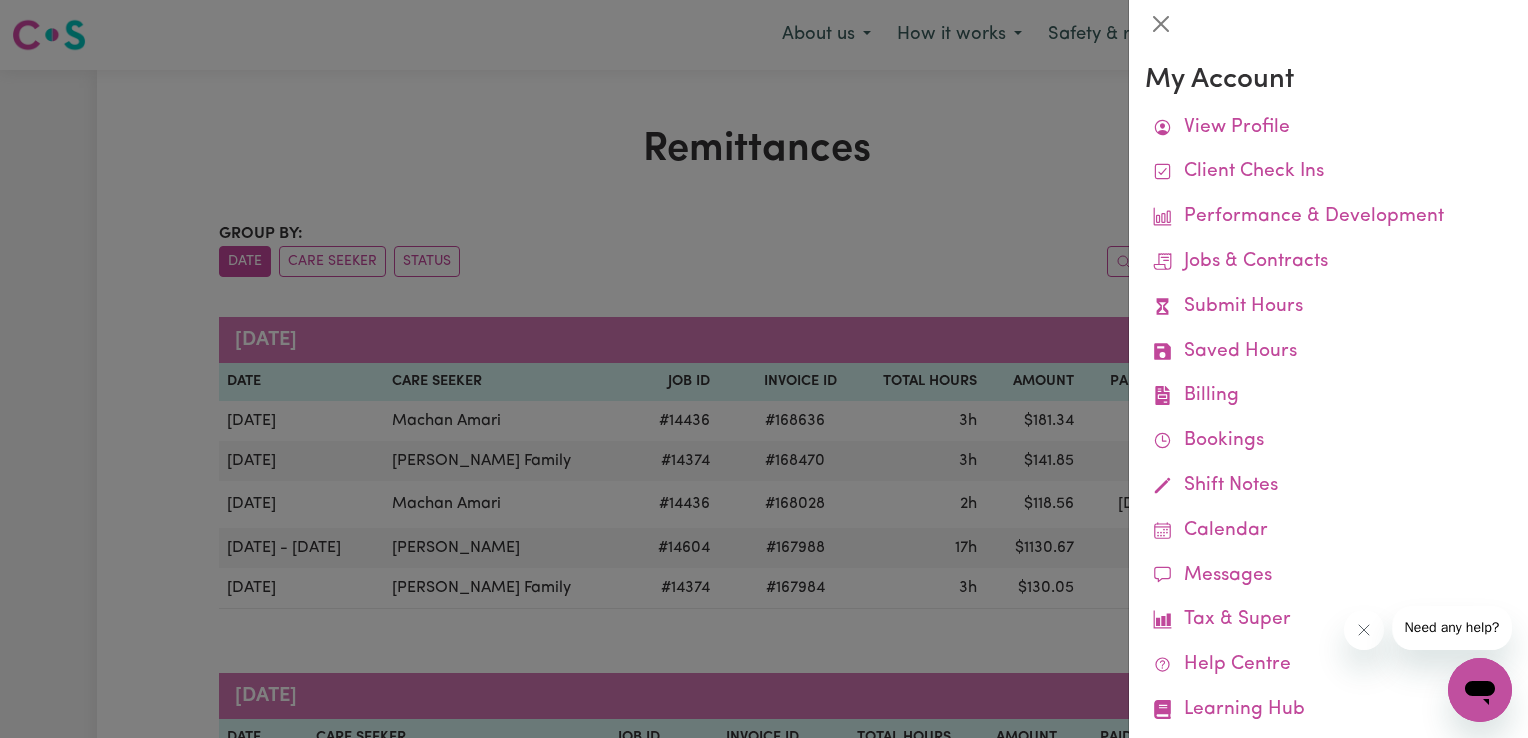 drag, startPoint x: 1001, startPoint y: 242, endPoint x: 1017, endPoint y: 234, distance: 17.888544 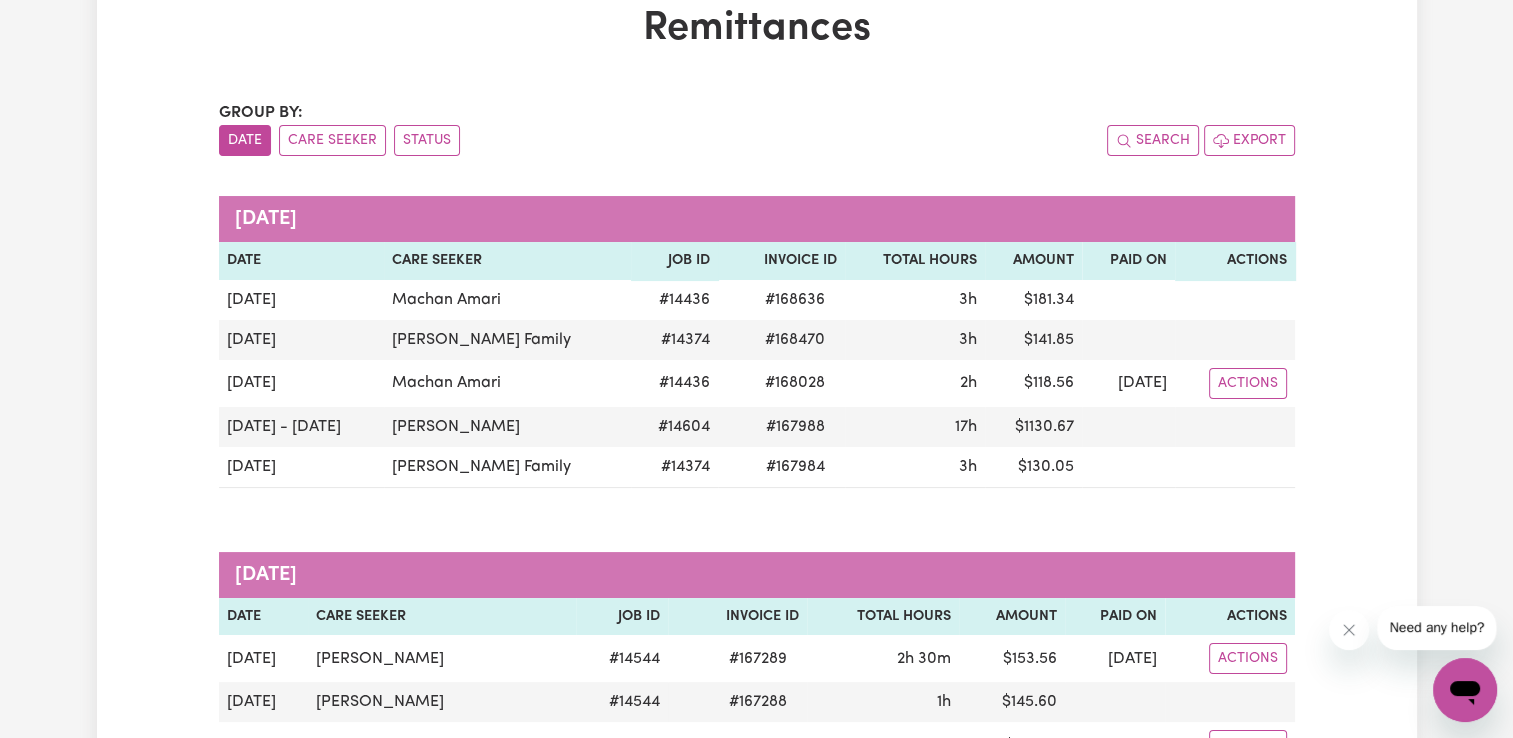 scroll, scrollTop: 0, scrollLeft: 0, axis: both 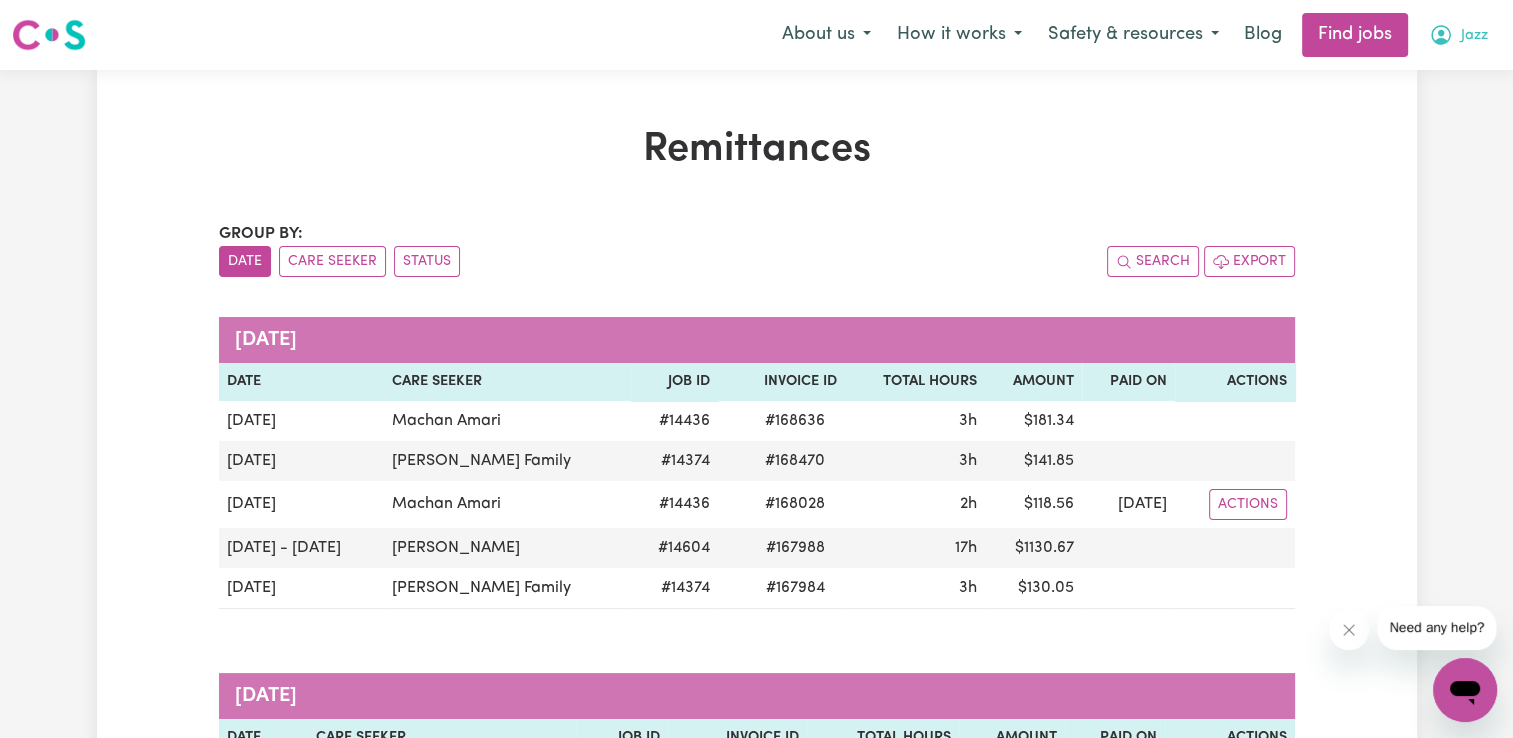 click 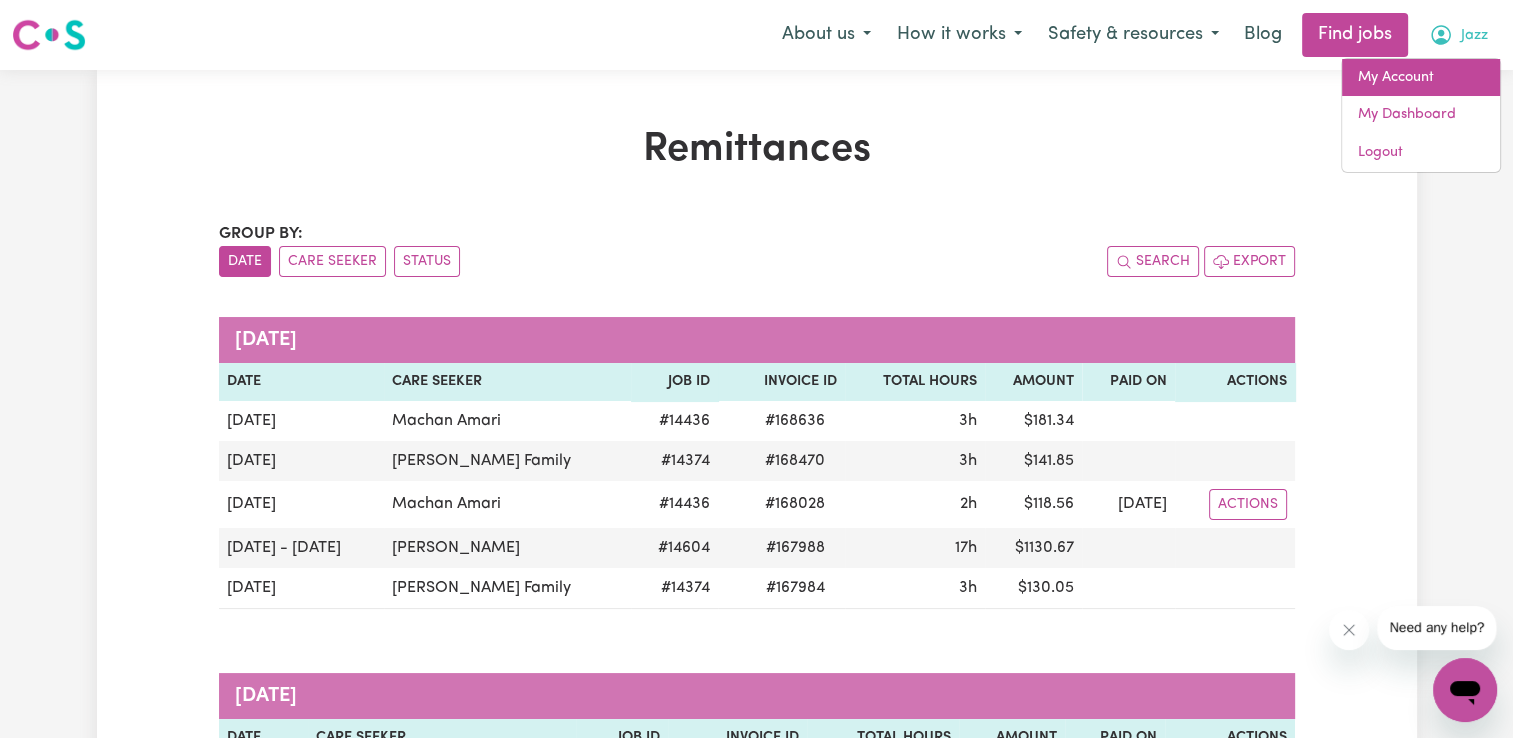 click on "My Account" at bounding box center [1421, 78] 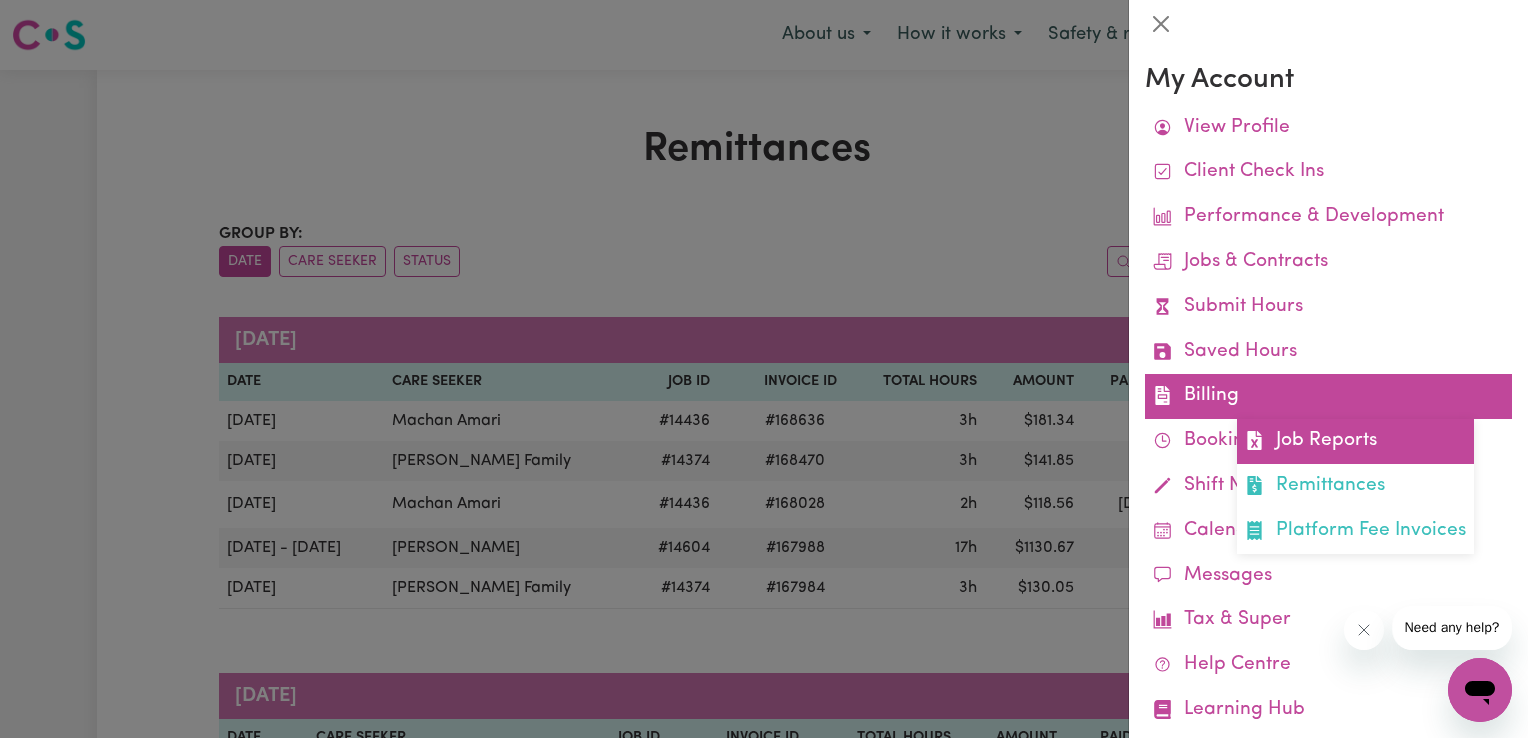 click on "Job Reports" at bounding box center (1355, 441) 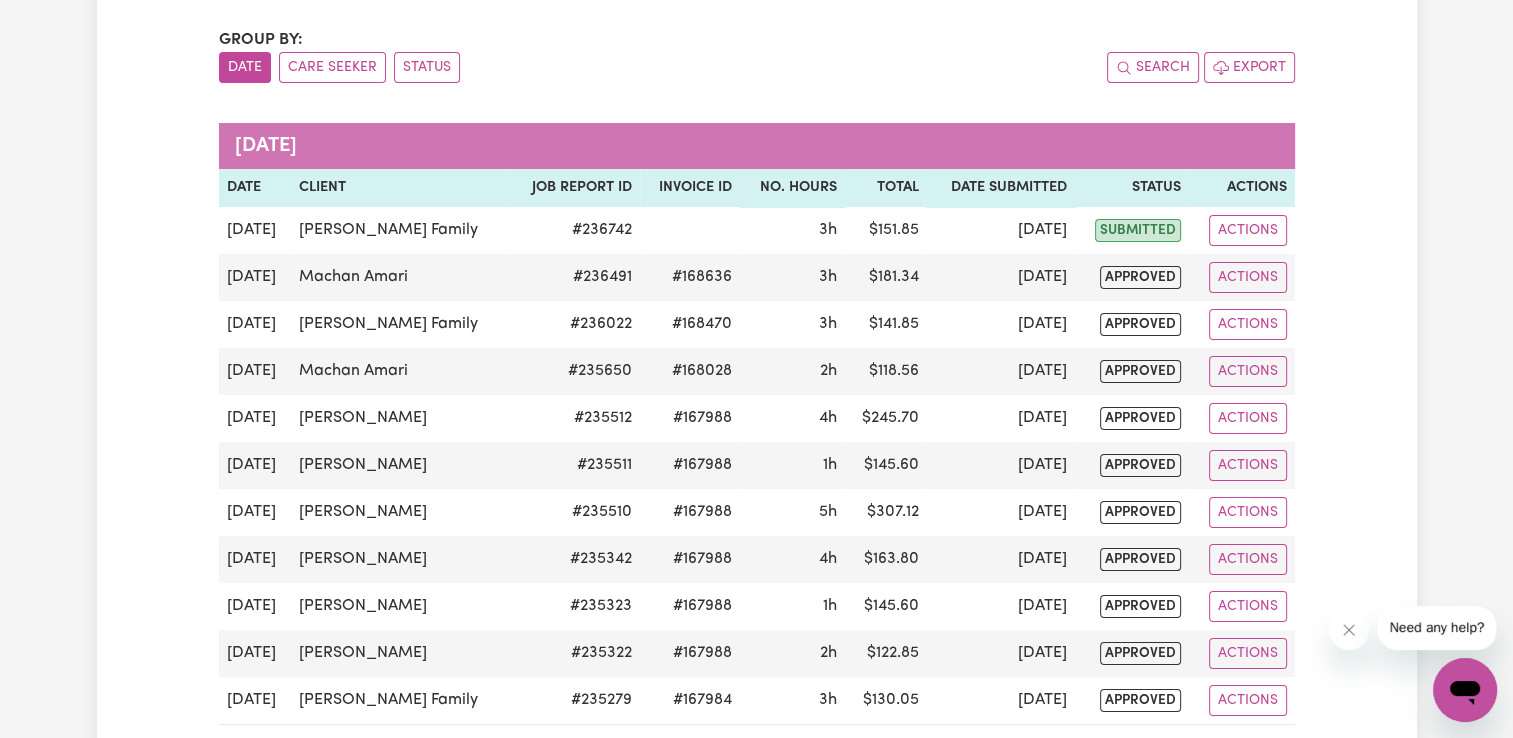 scroll, scrollTop: 0, scrollLeft: 0, axis: both 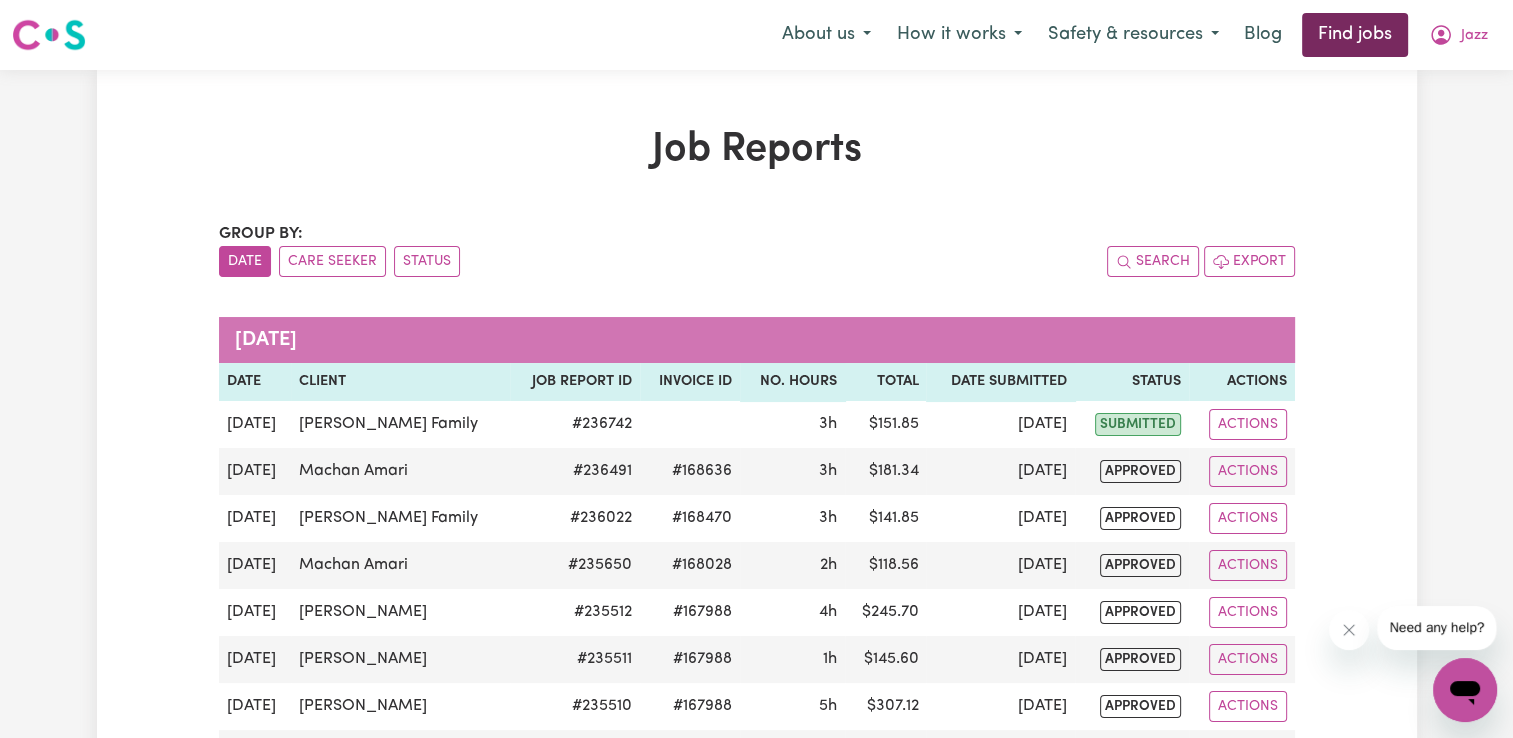 click on "Find jobs" at bounding box center [1355, 35] 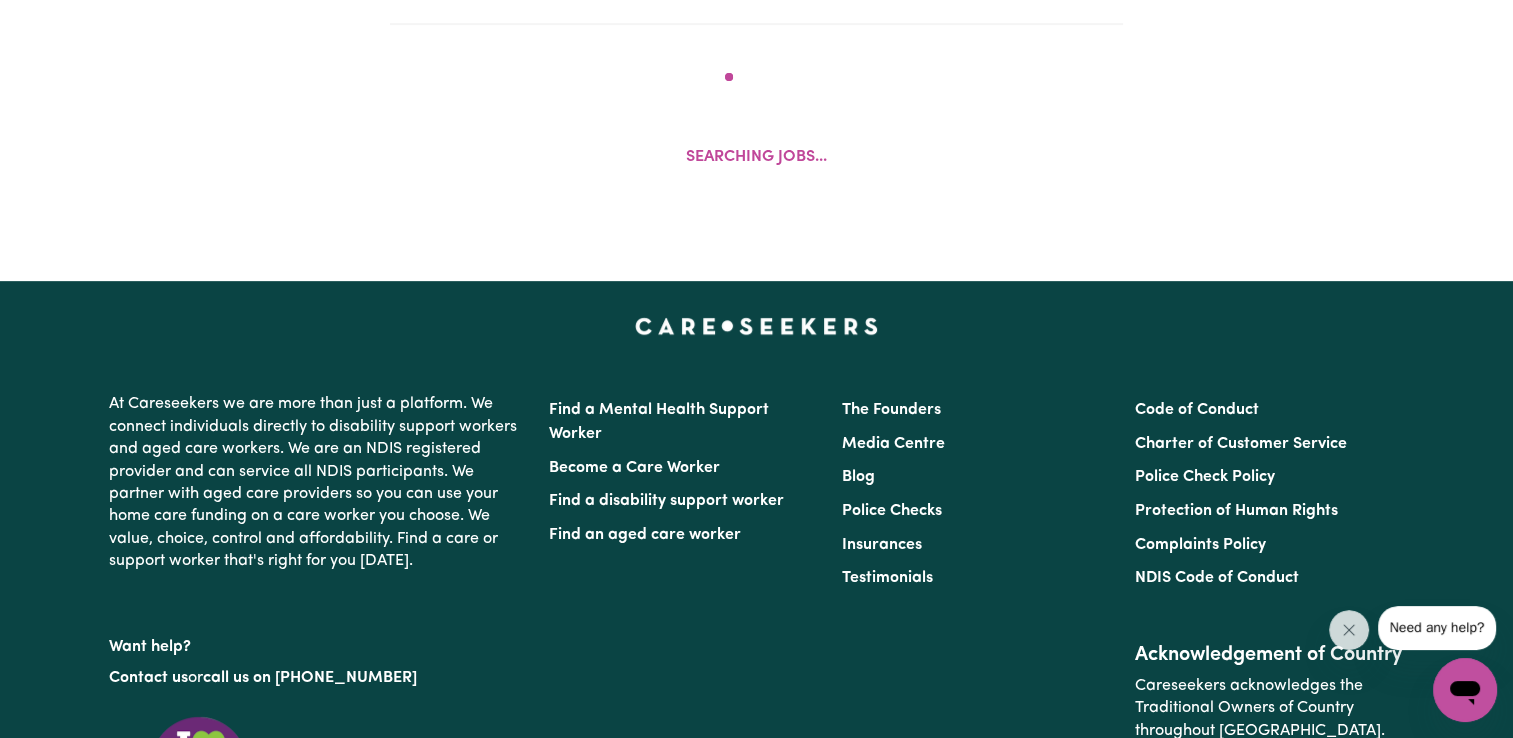scroll, scrollTop: 860, scrollLeft: 0, axis: vertical 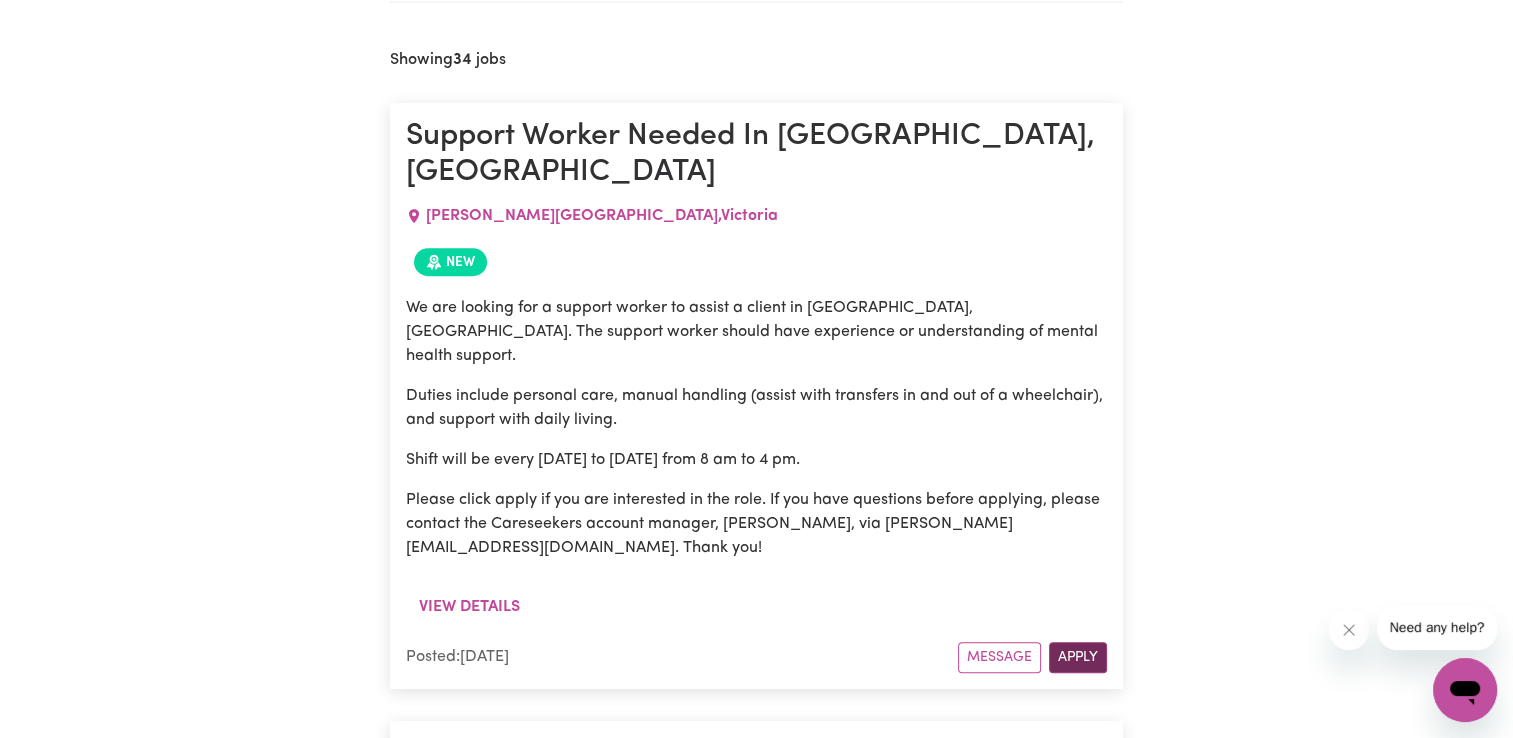 click on "Apply" at bounding box center (1078, 657) 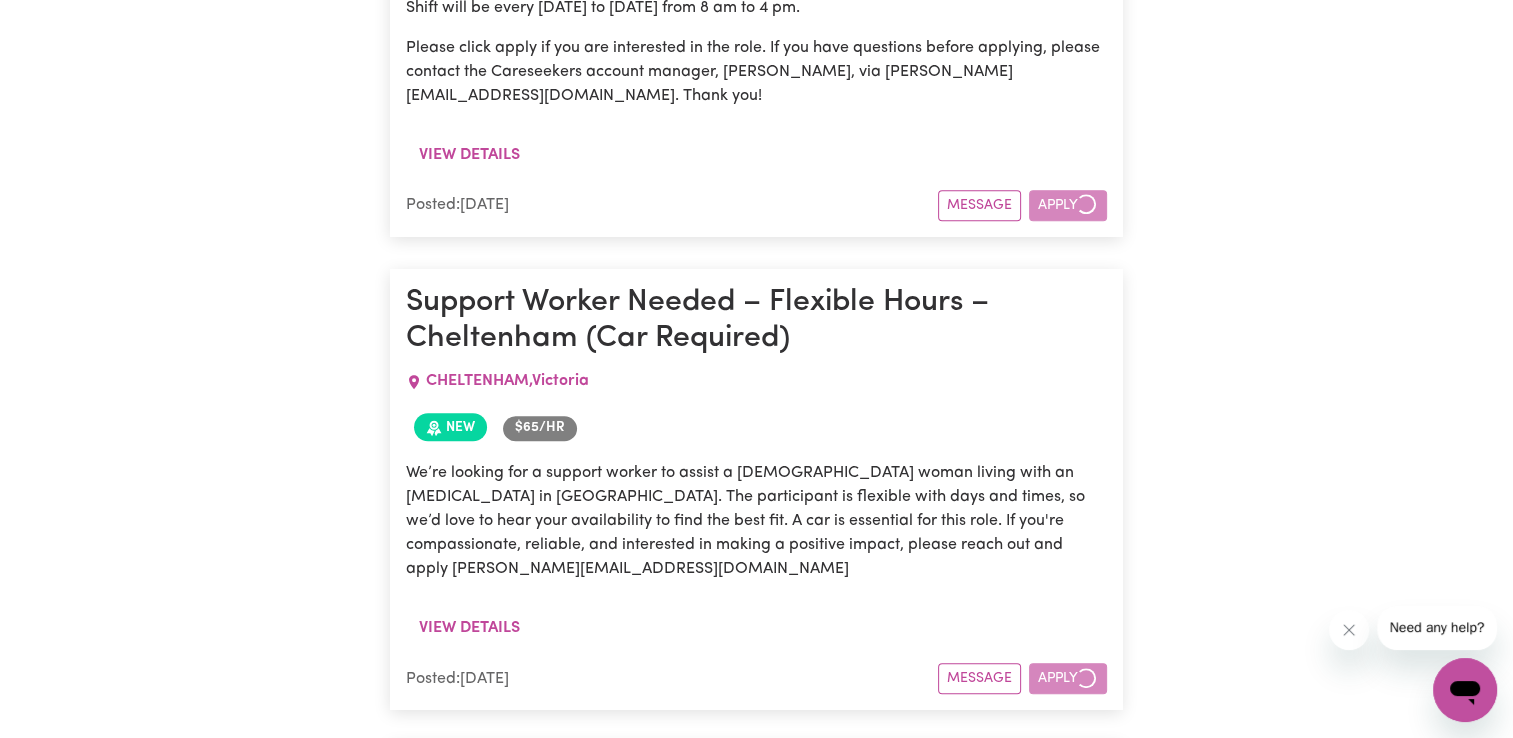 scroll, scrollTop: 1360, scrollLeft: 0, axis: vertical 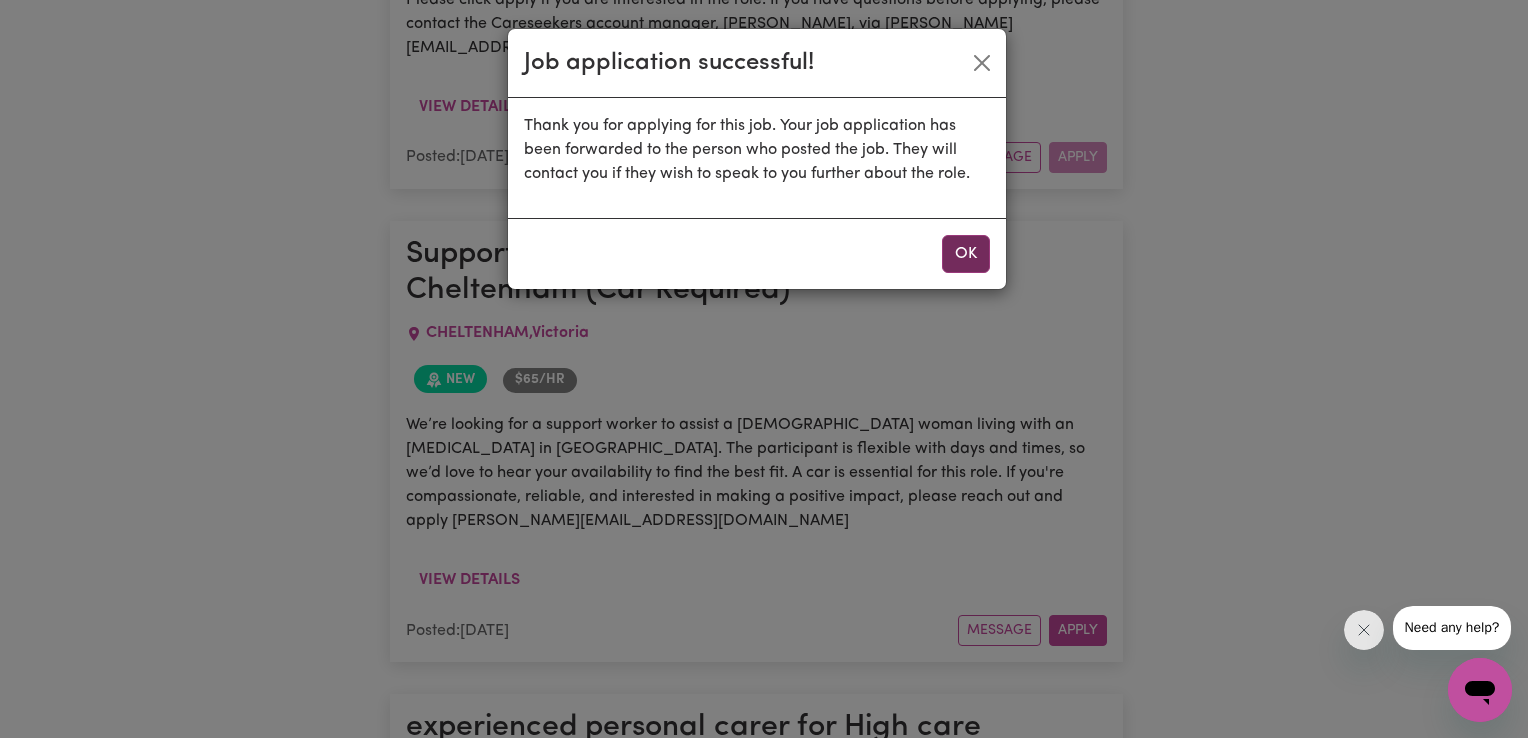 click on "OK" at bounding box center (966, 254) 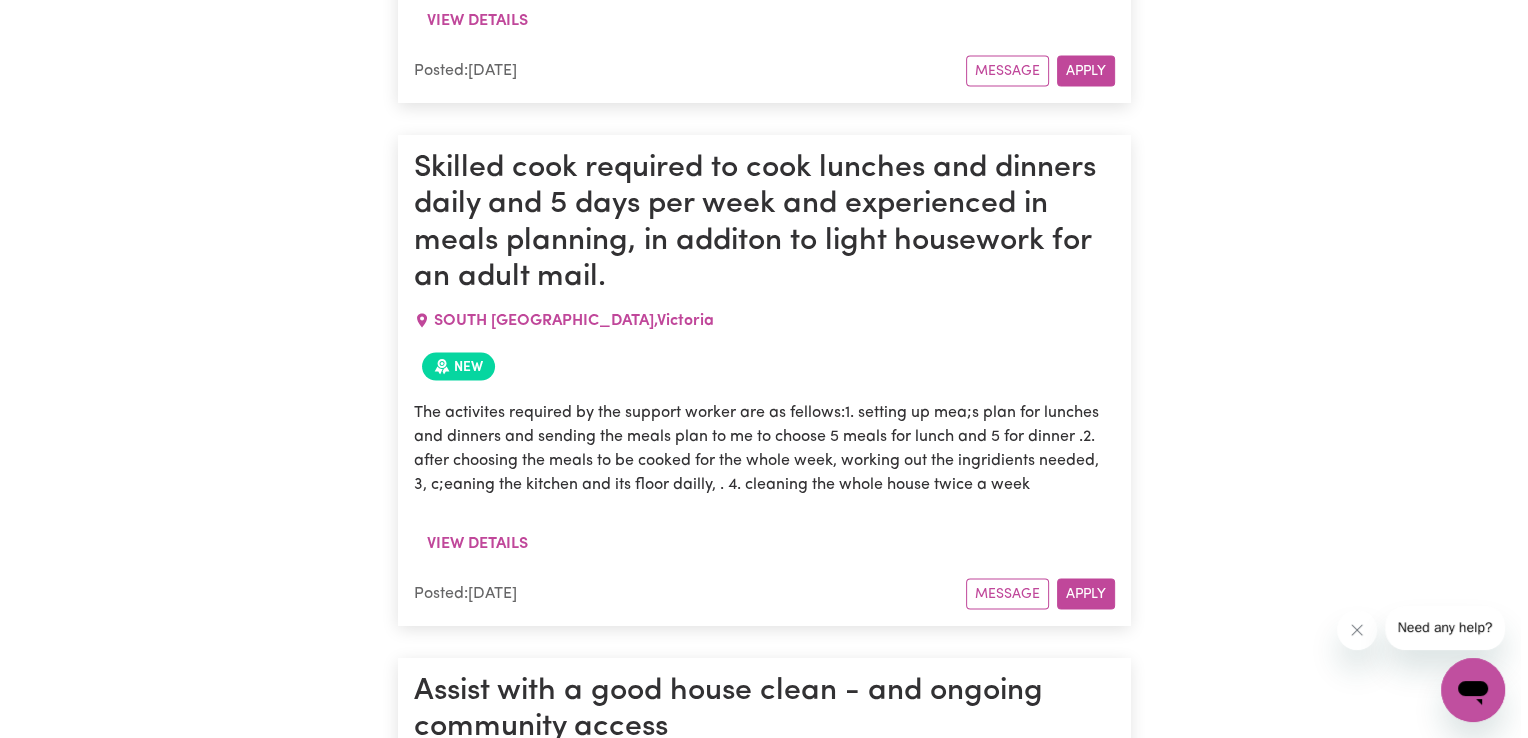scroll, scrollTop: 3660, scrollLeft: 0, axis: vertical 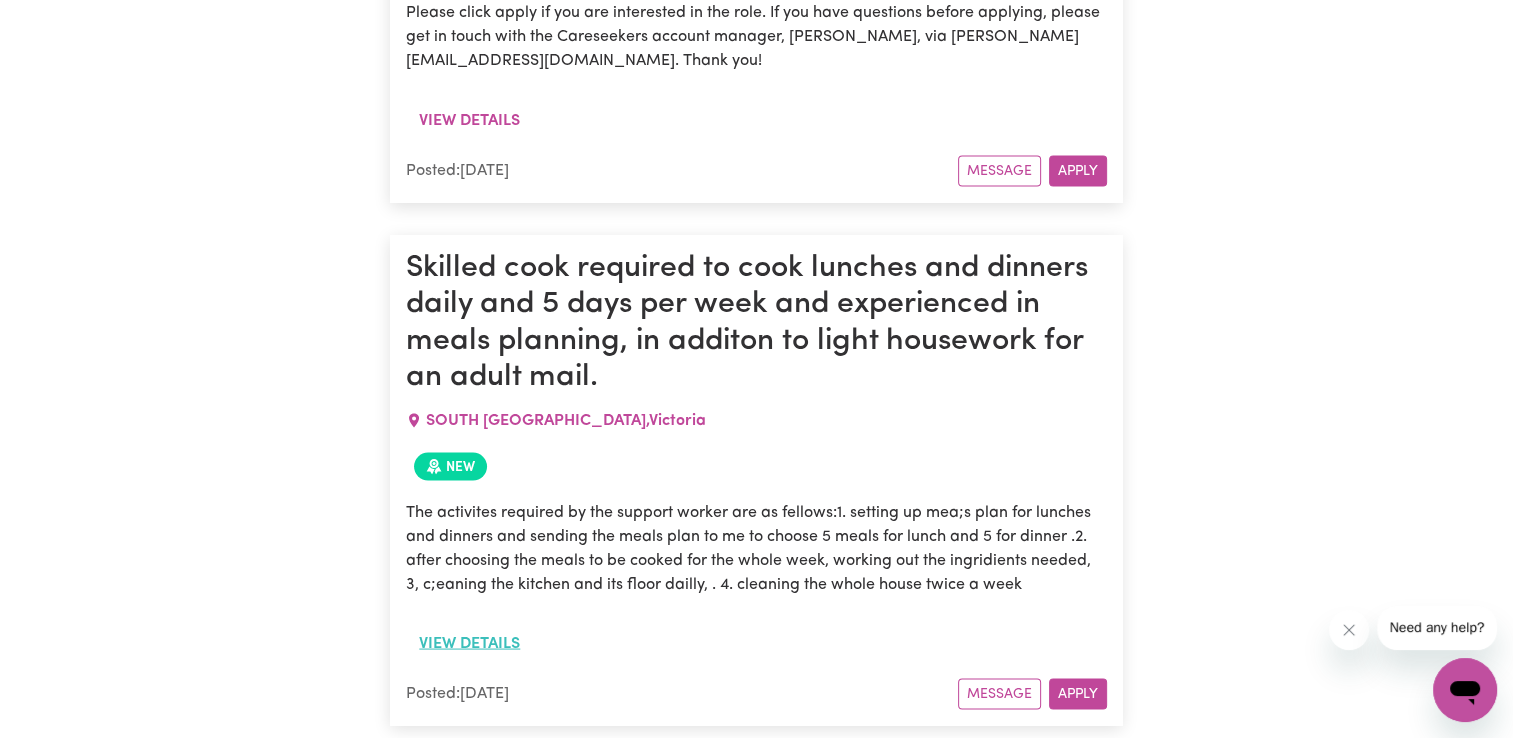 click on "View details" at bounding box center (469, 643) 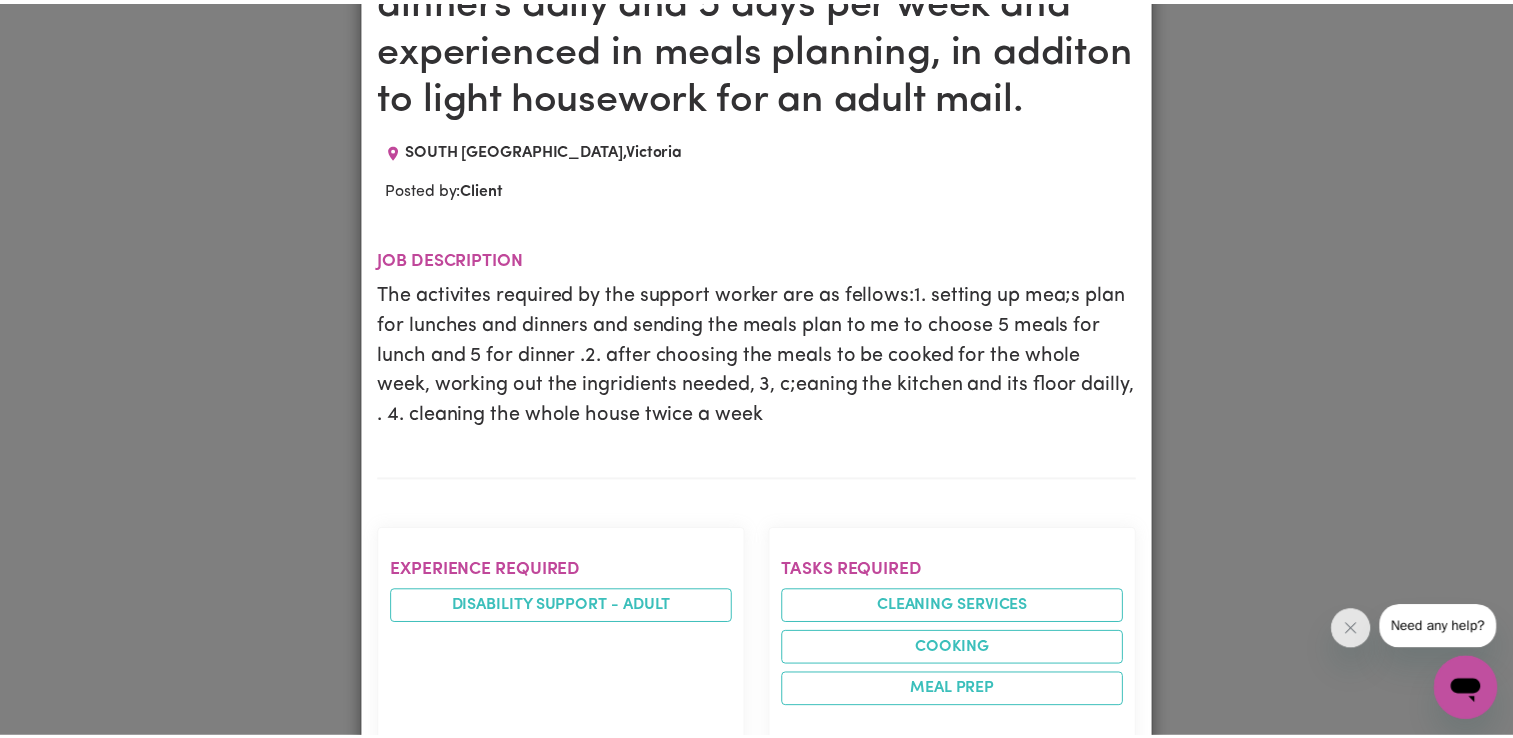 scroll, scrollTop: 0, scrollLeft: 0, axis: both 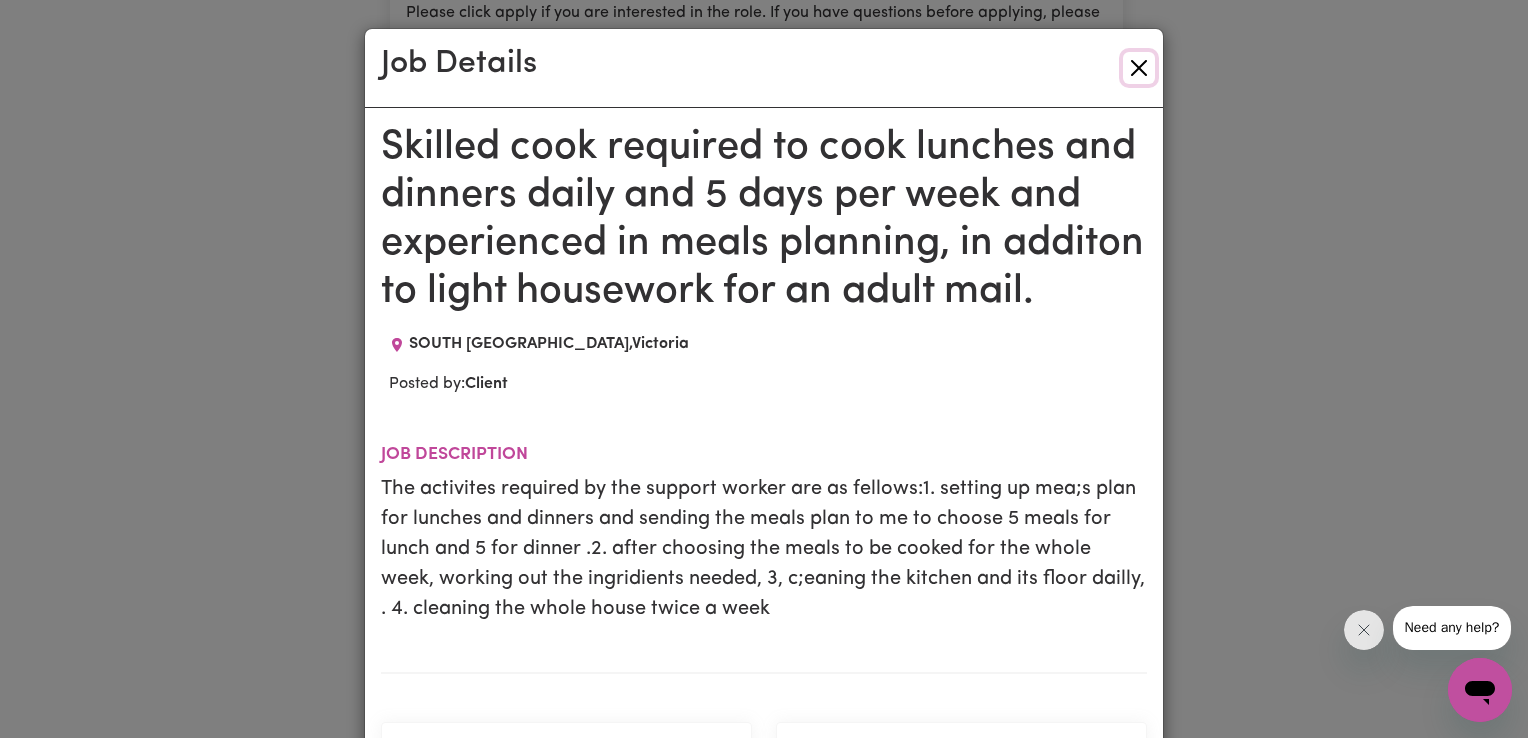 click at bounding box center (1139, 68) 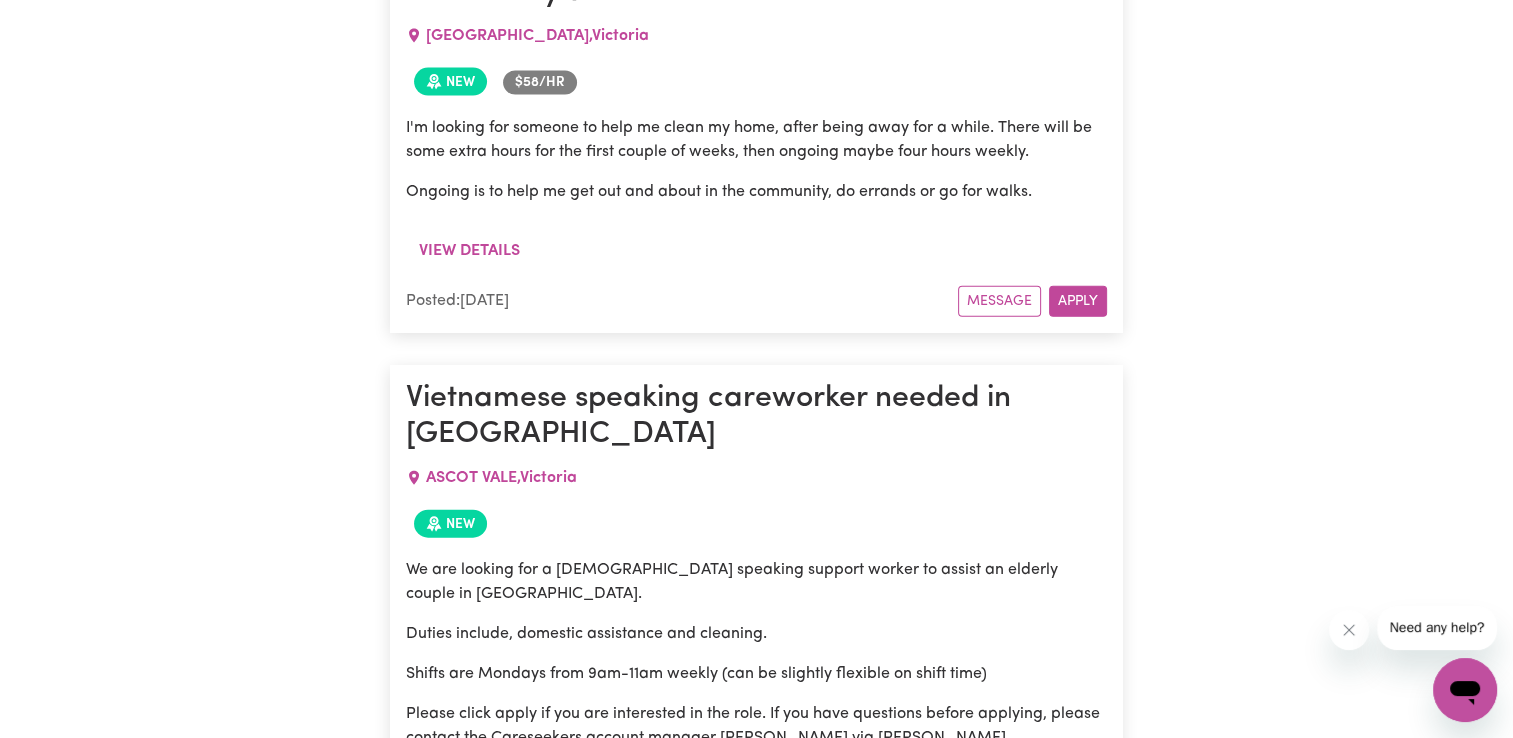 scroll, scrollTop: 4660, scrollLeft: 0, axis: vertical 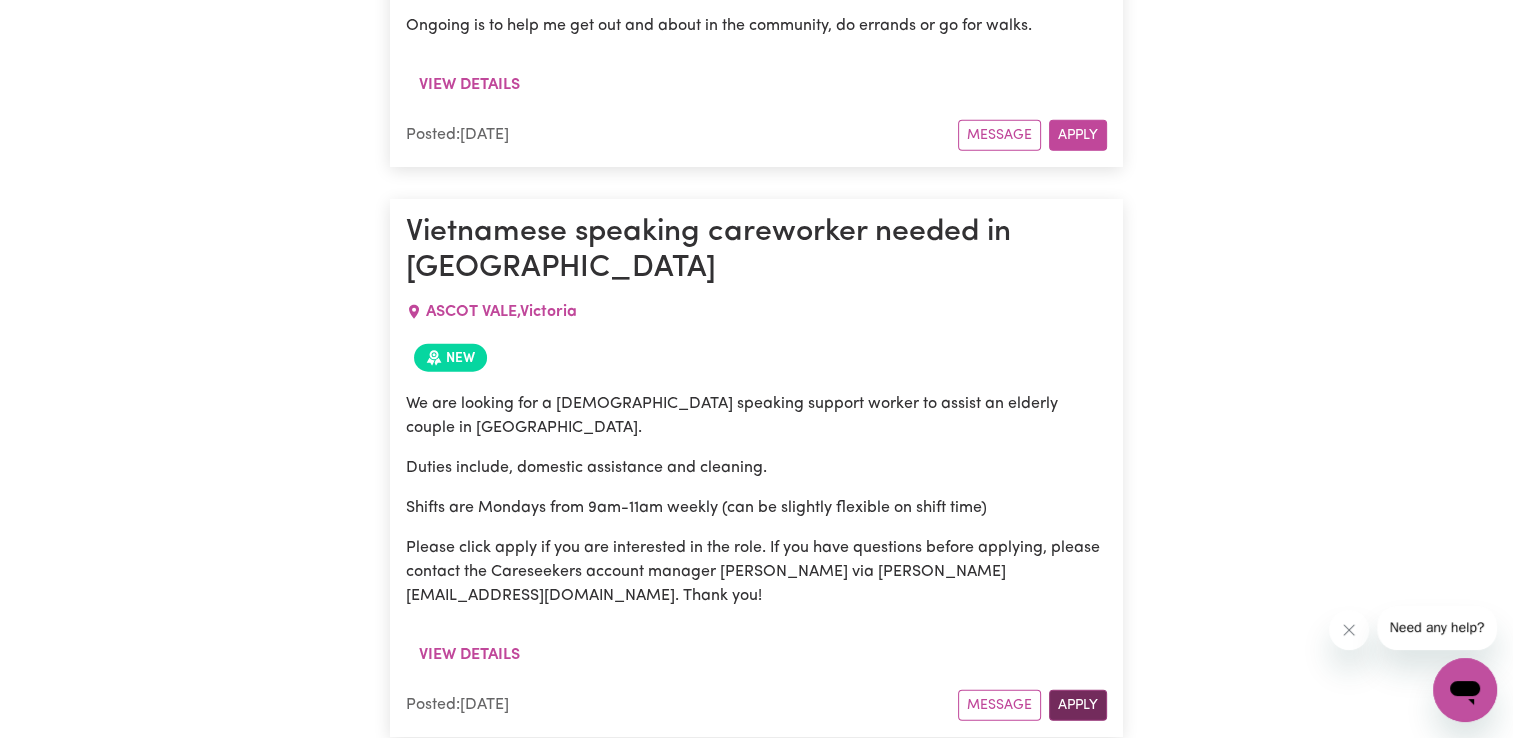 click on "Apply" at bounding box center [1078, 705] 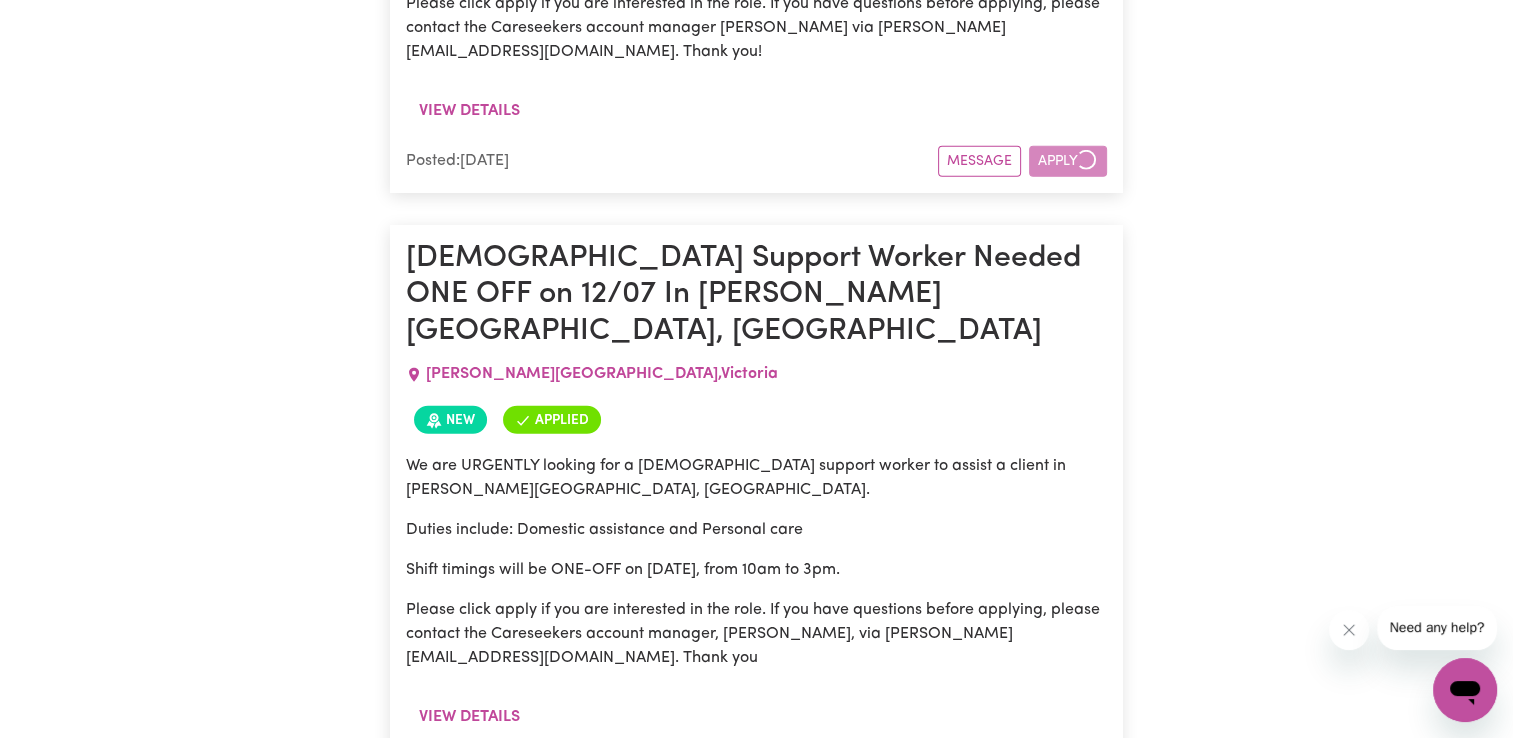 scroll, scrollTop: 5460, scrollLeft: 0, axis: vertical 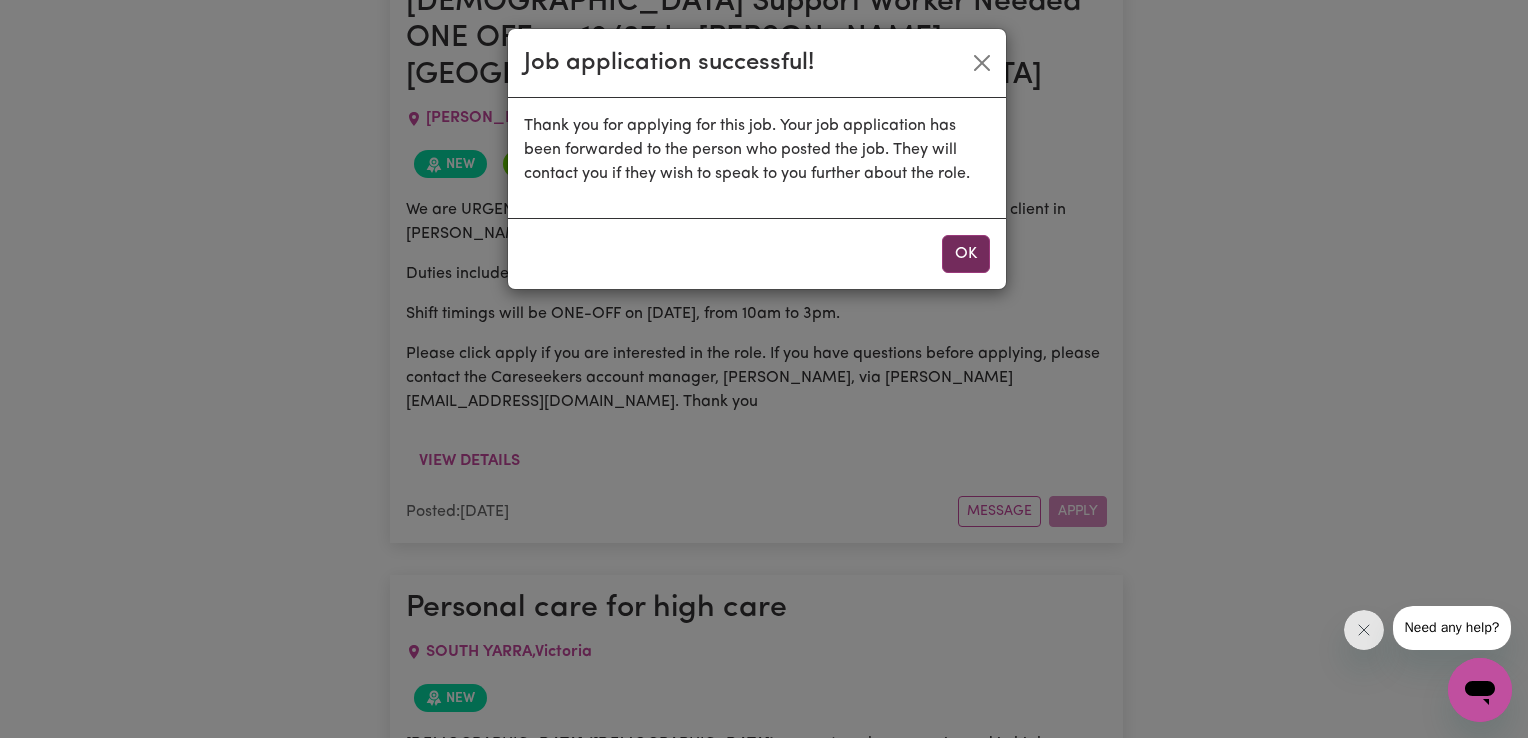 click on "OK" at bounding box center (966, 254) 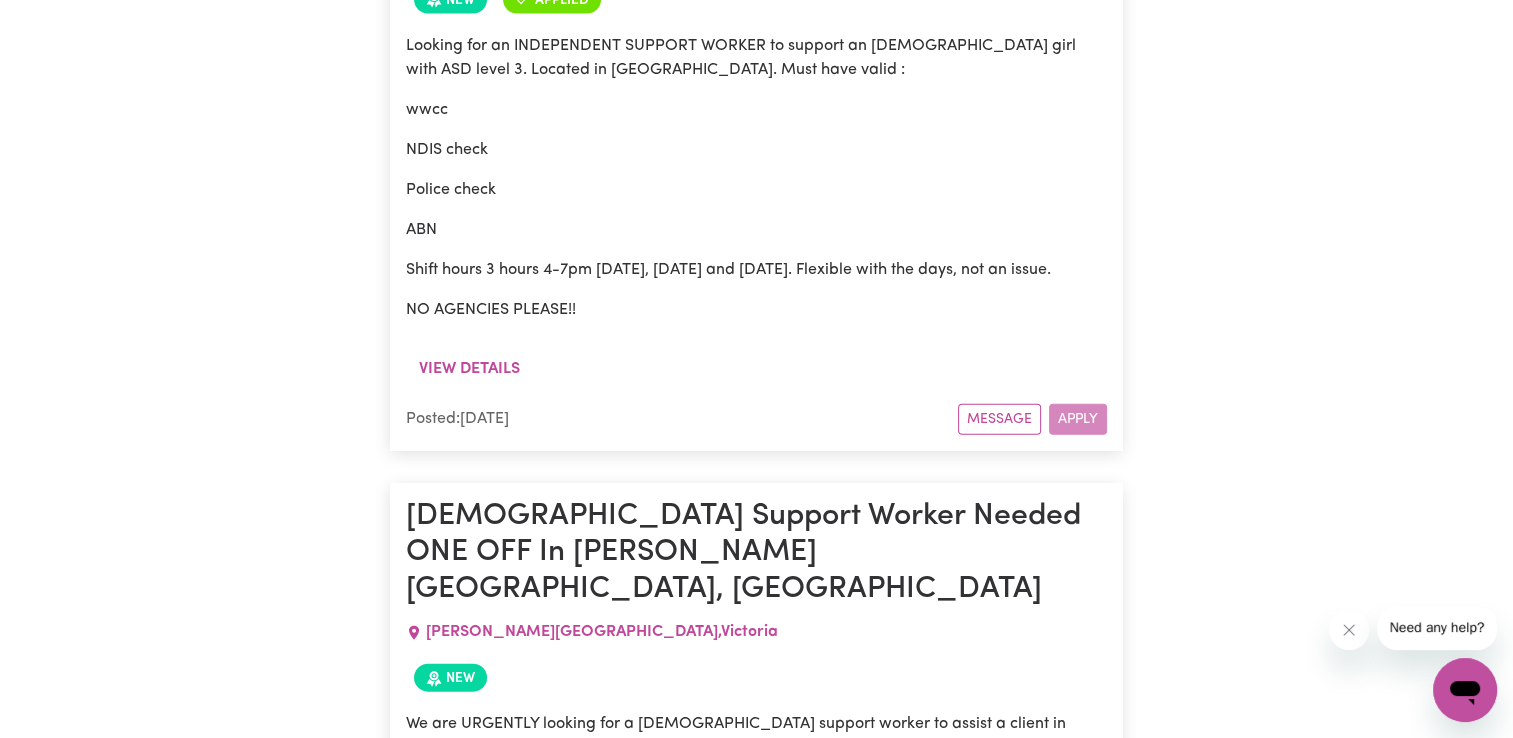 scroll, scrollTop: 12160, scrollLeft: 0, axis: vertical 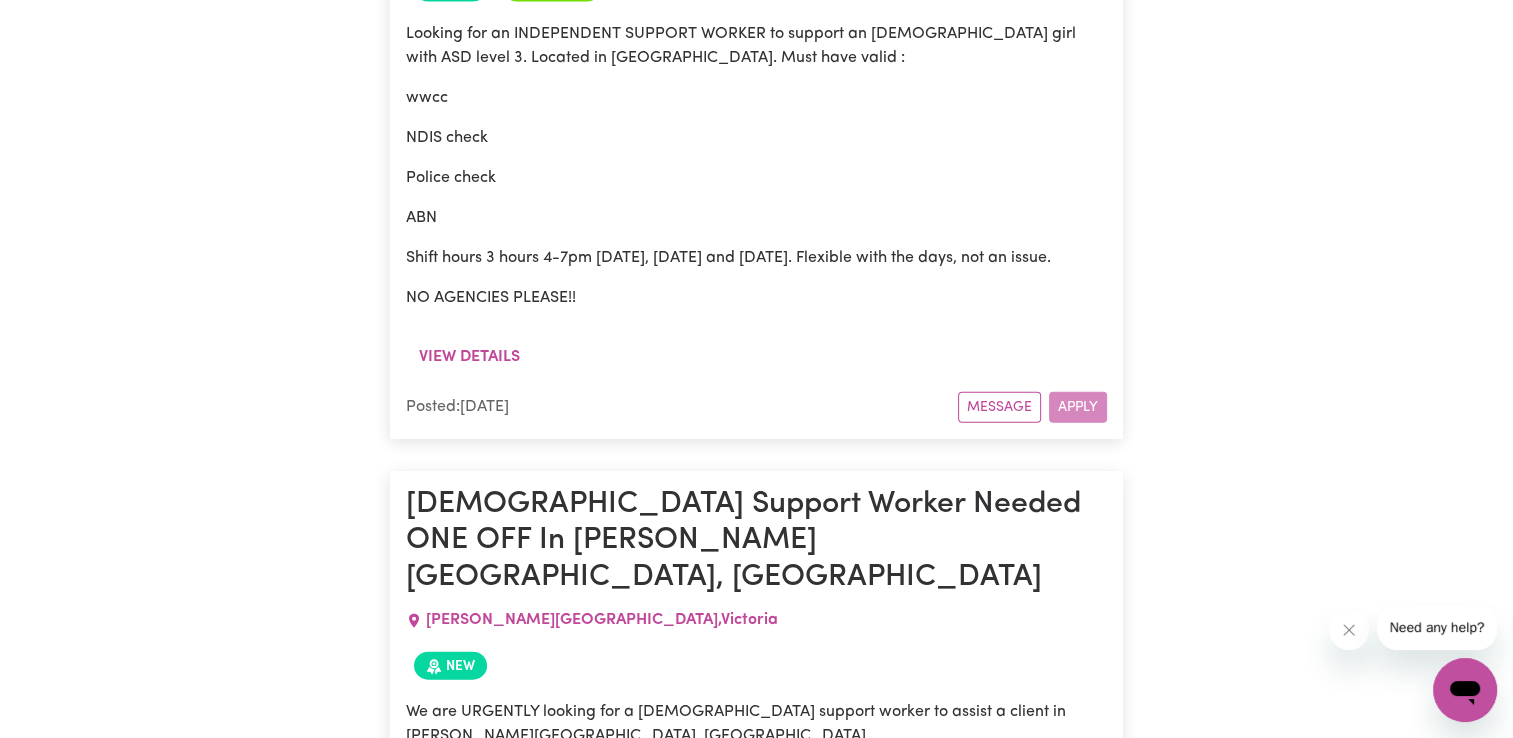 click on "Apply" at bounding box center (1078, 1013) 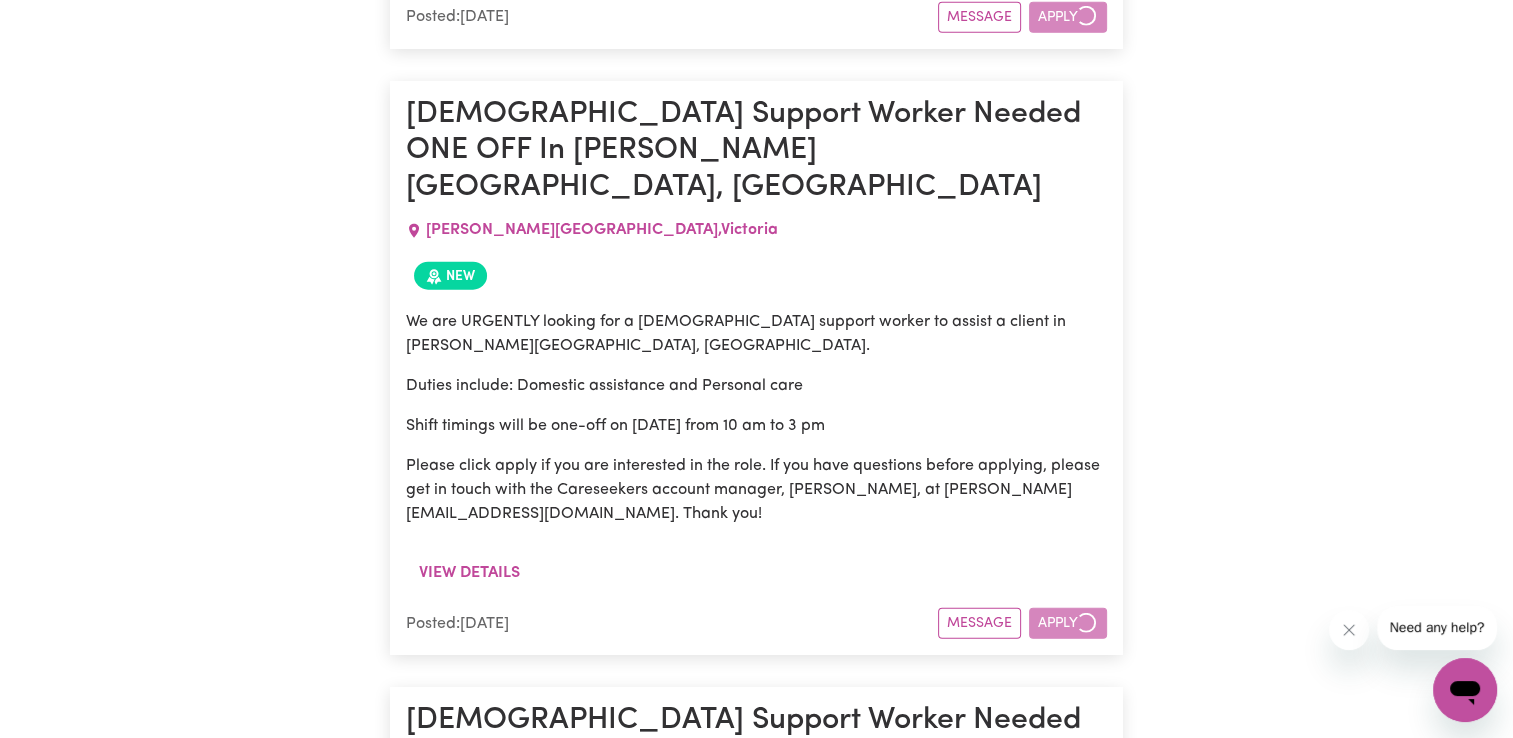 scroll, scrollTop: 12560, scrollLeft: 0, axis: vertical 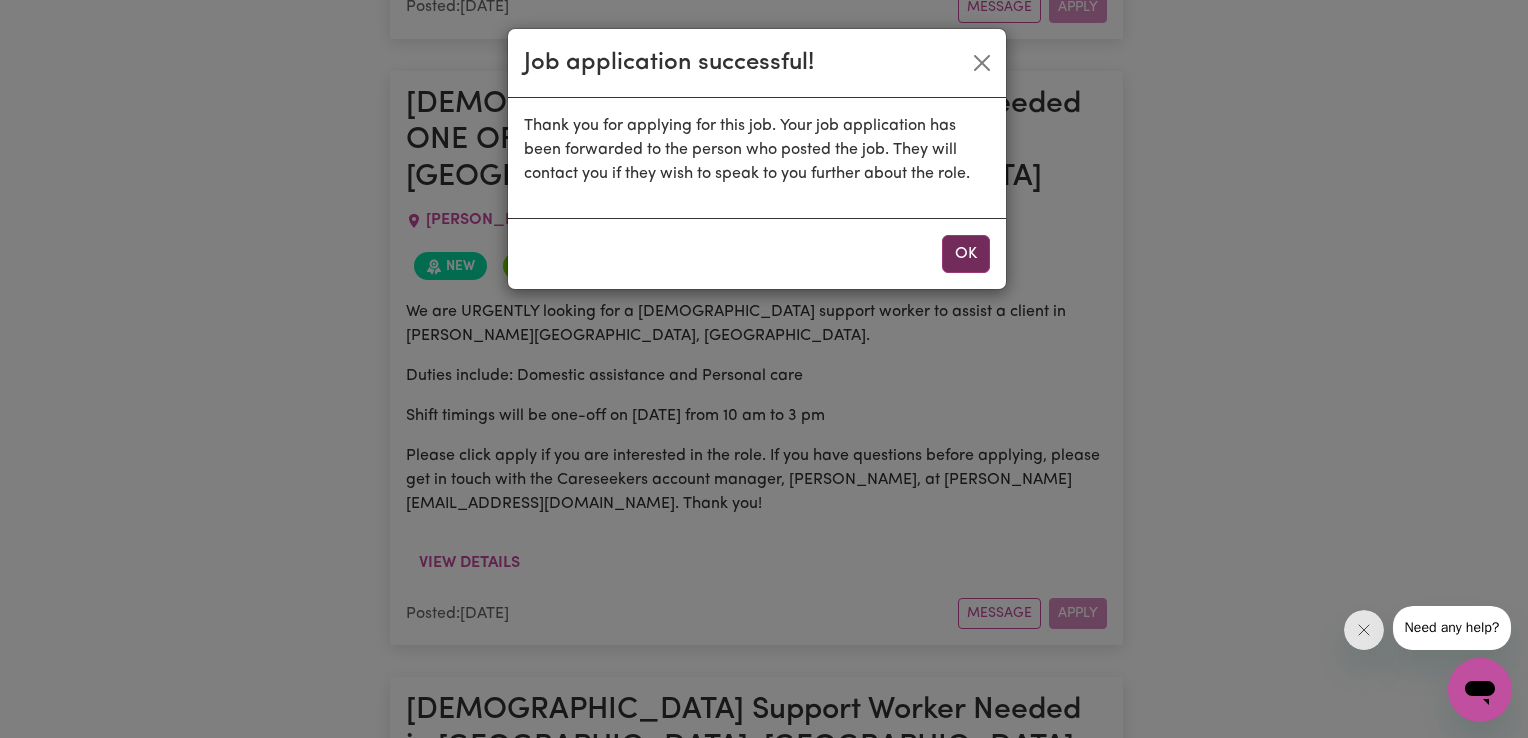 click on "OK" at bounding box center [966, 254] 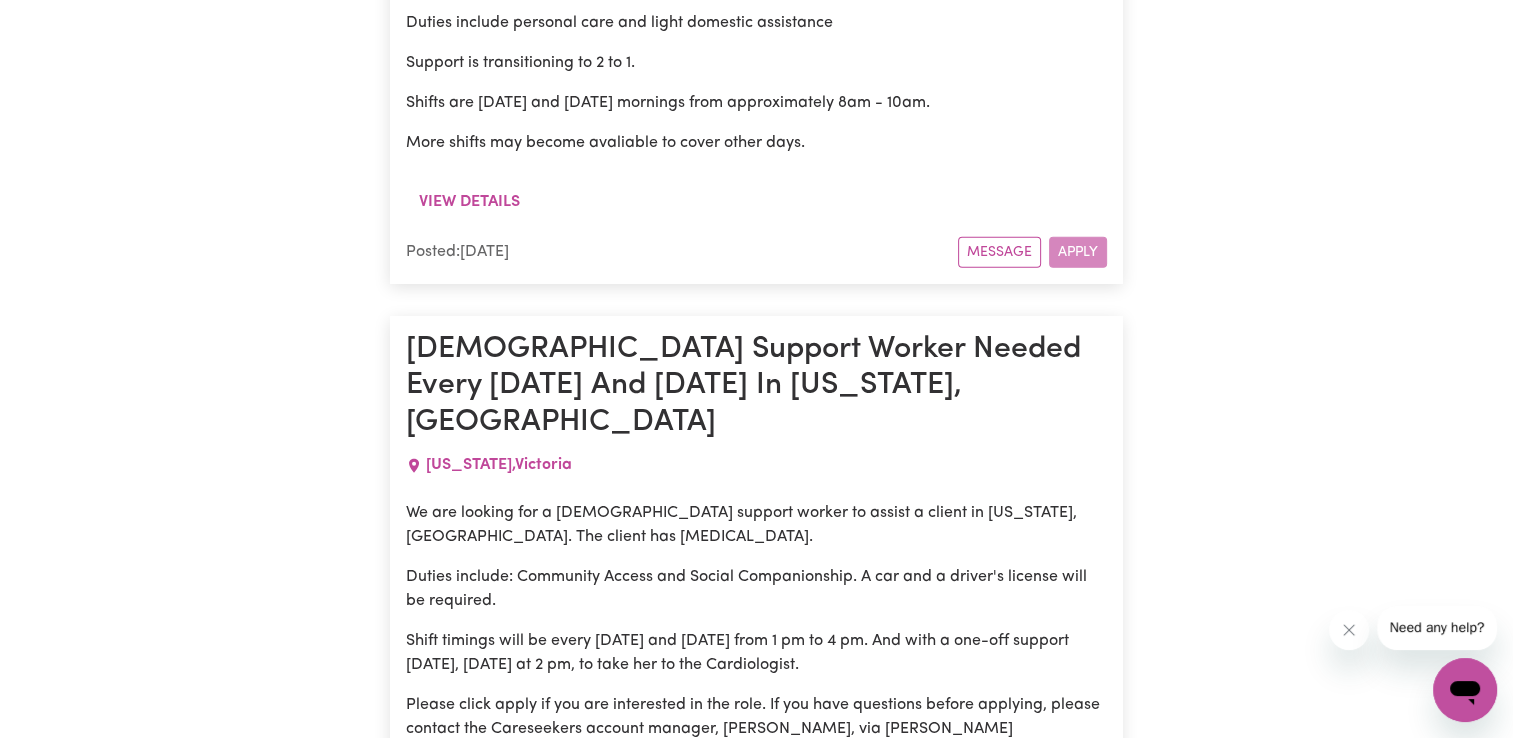 scroll, scrollTop: 19760, scrollLeft: 0, axis: vertical 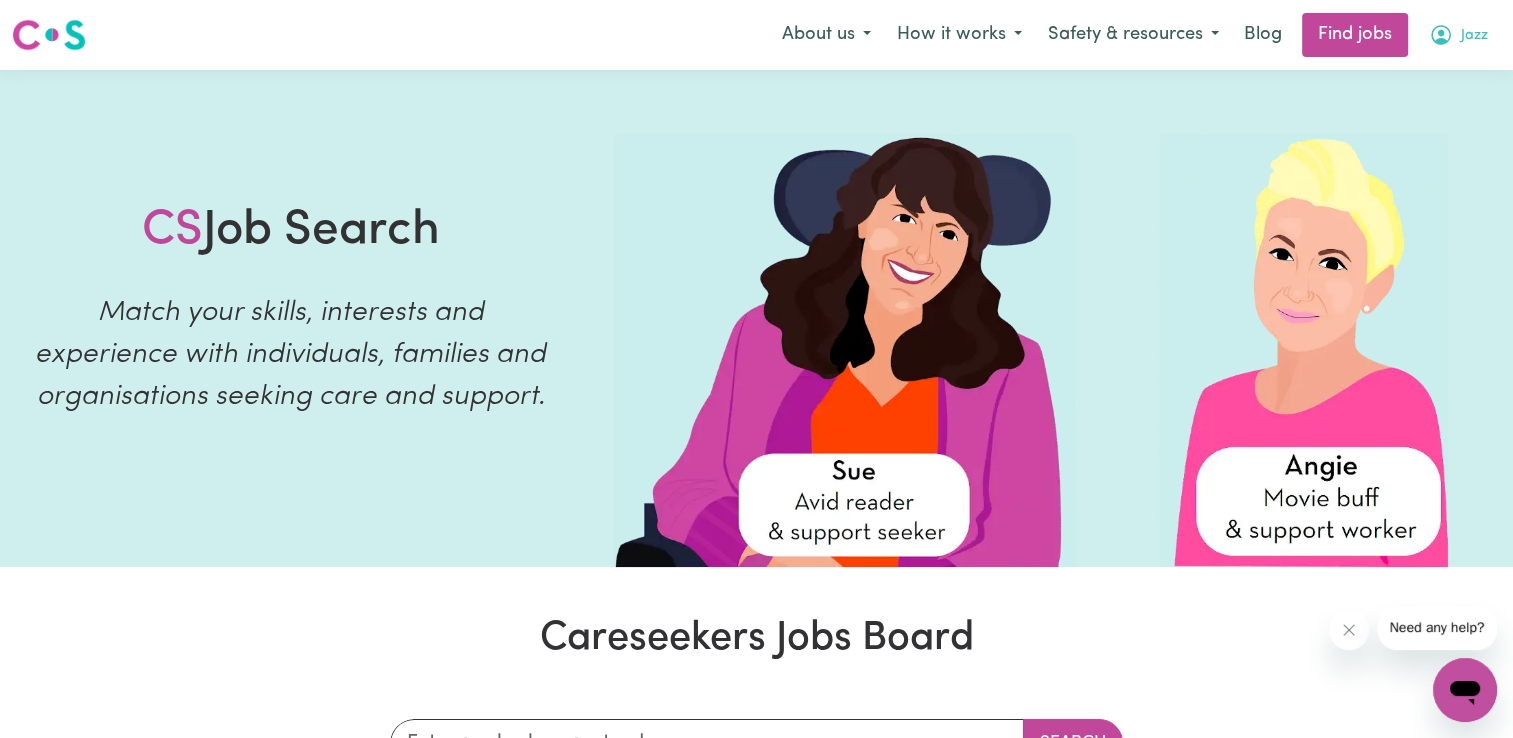 click on "Jazz" at bounding box center (1474, 36) 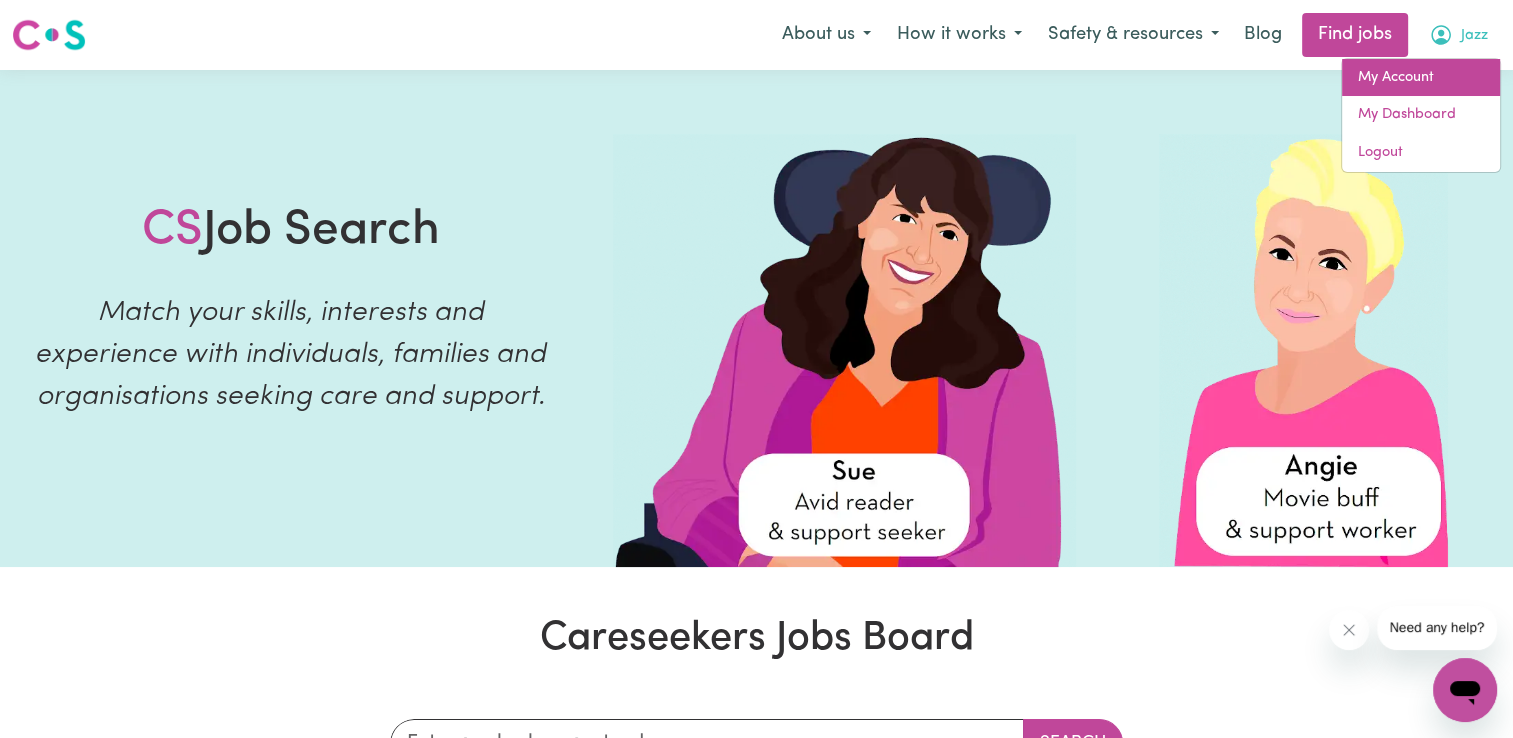 click on "My Account" at bounding box center [1421, 78] 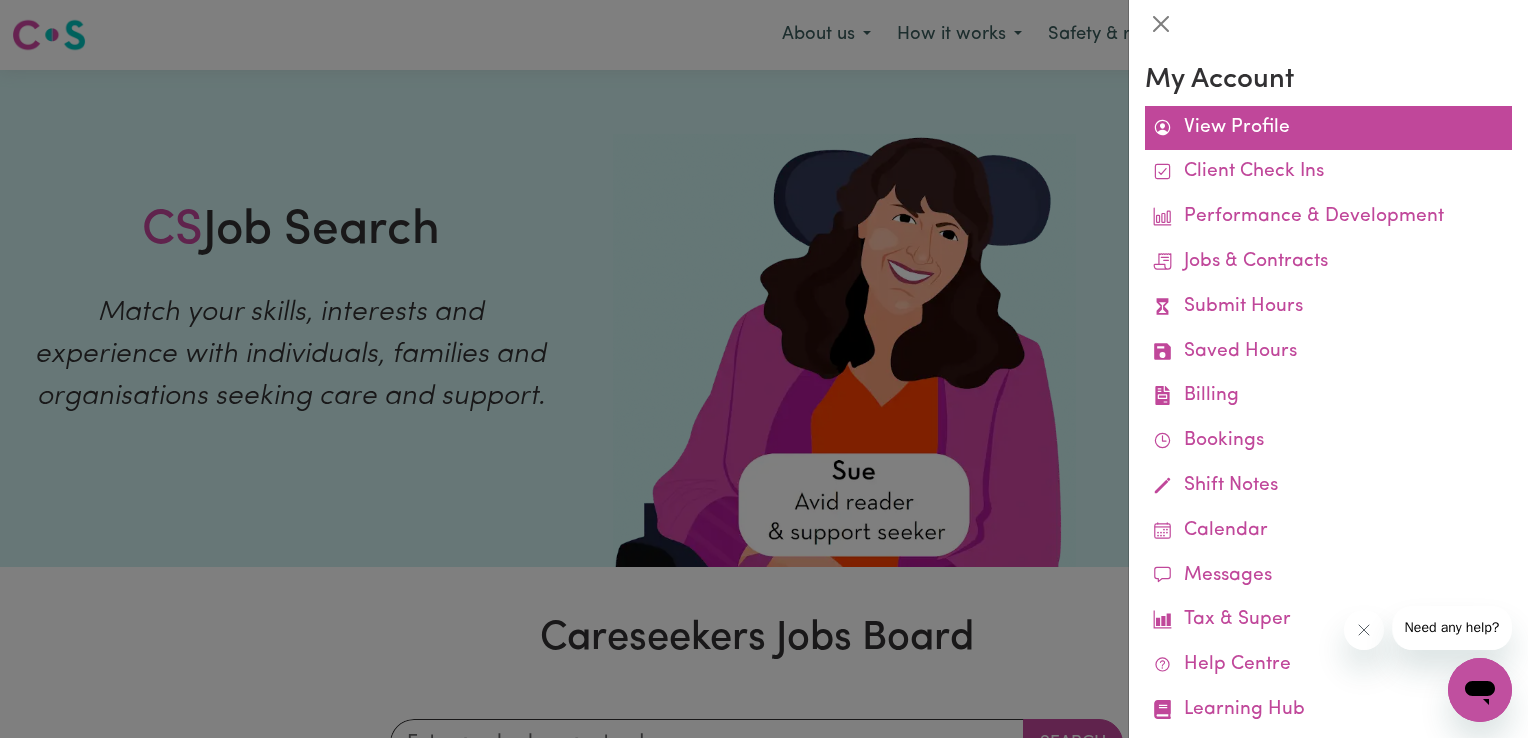 click on "View Profile" at bounding box center [1328, 128] 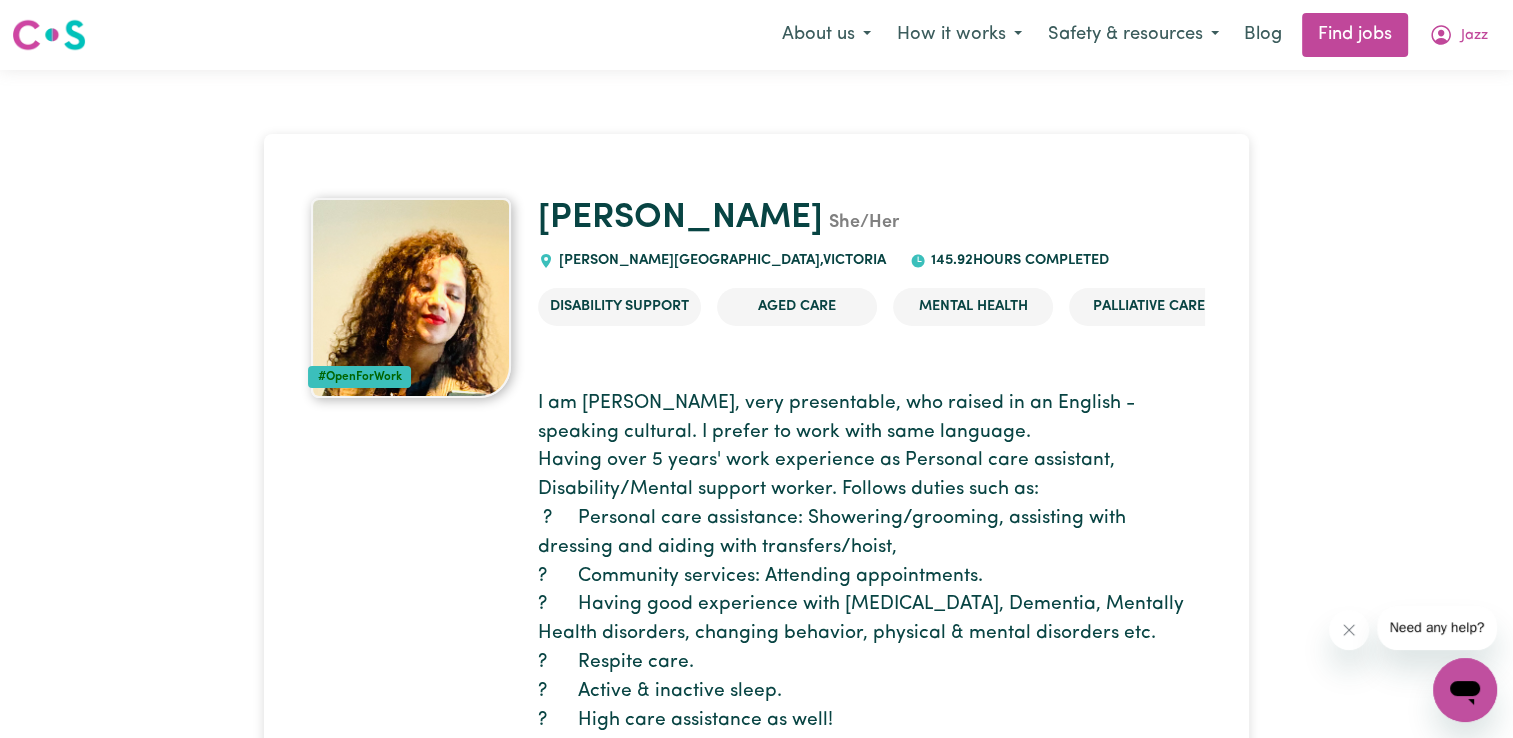 click at bounding box center (411, 298) 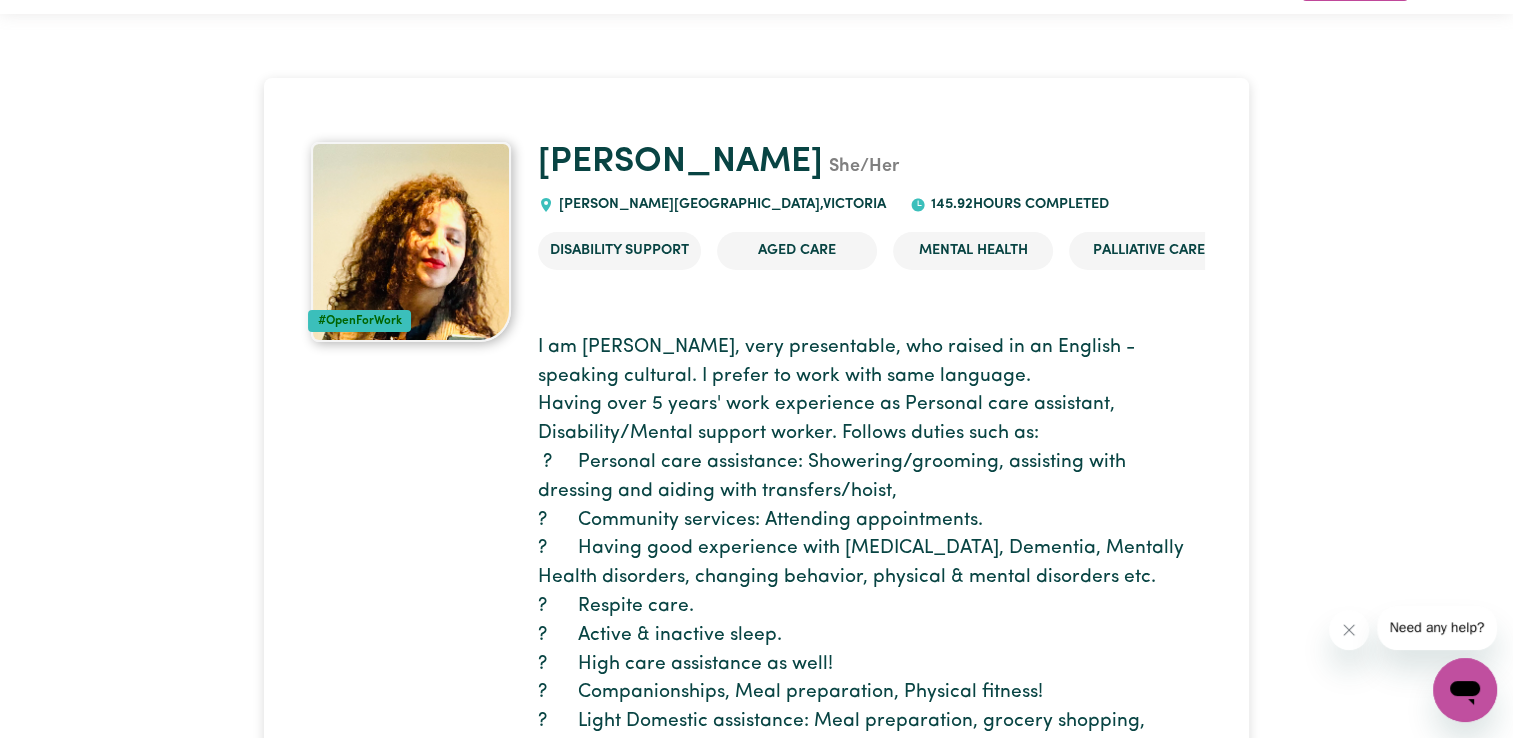 scroll, scrollTop: 0, scrollLeft: 0, axis: both 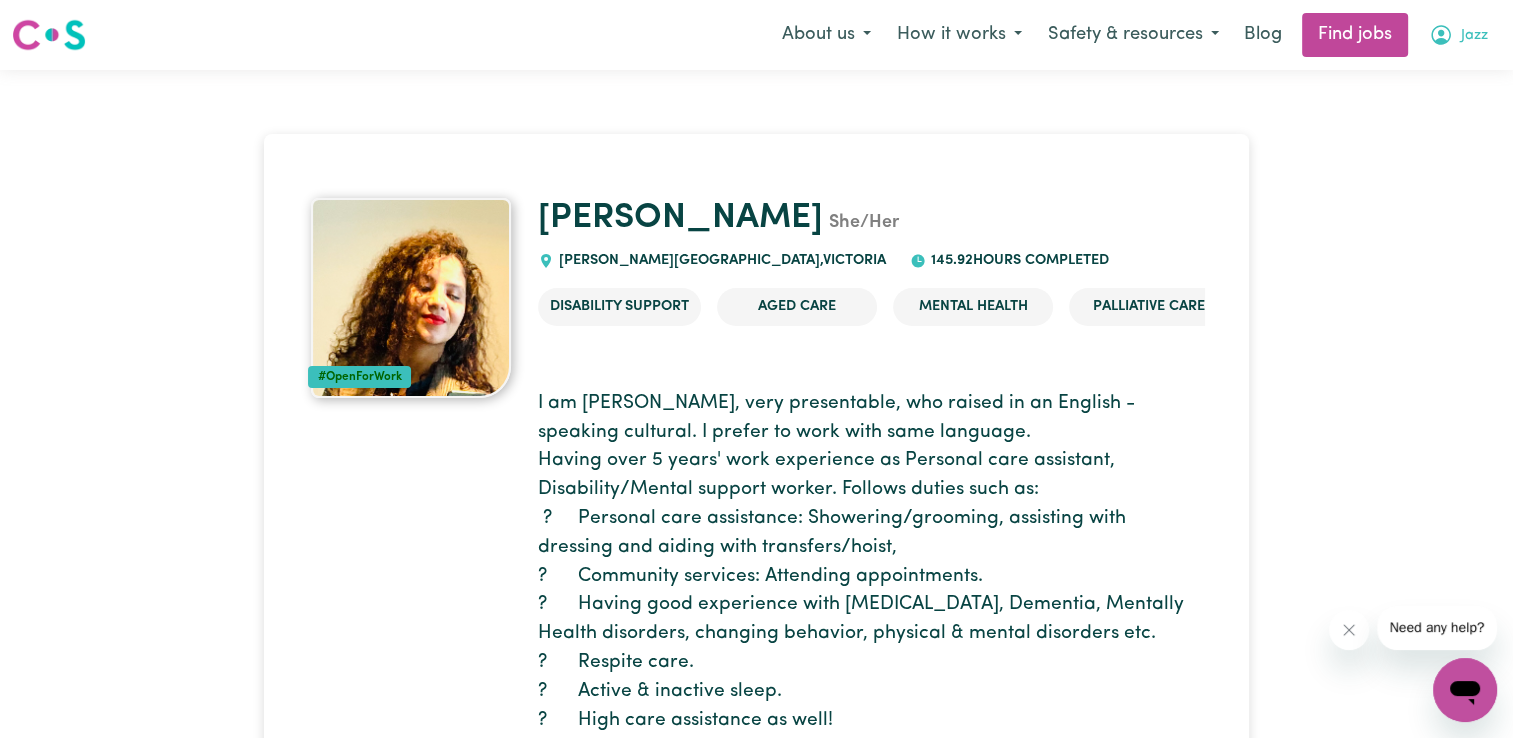 click 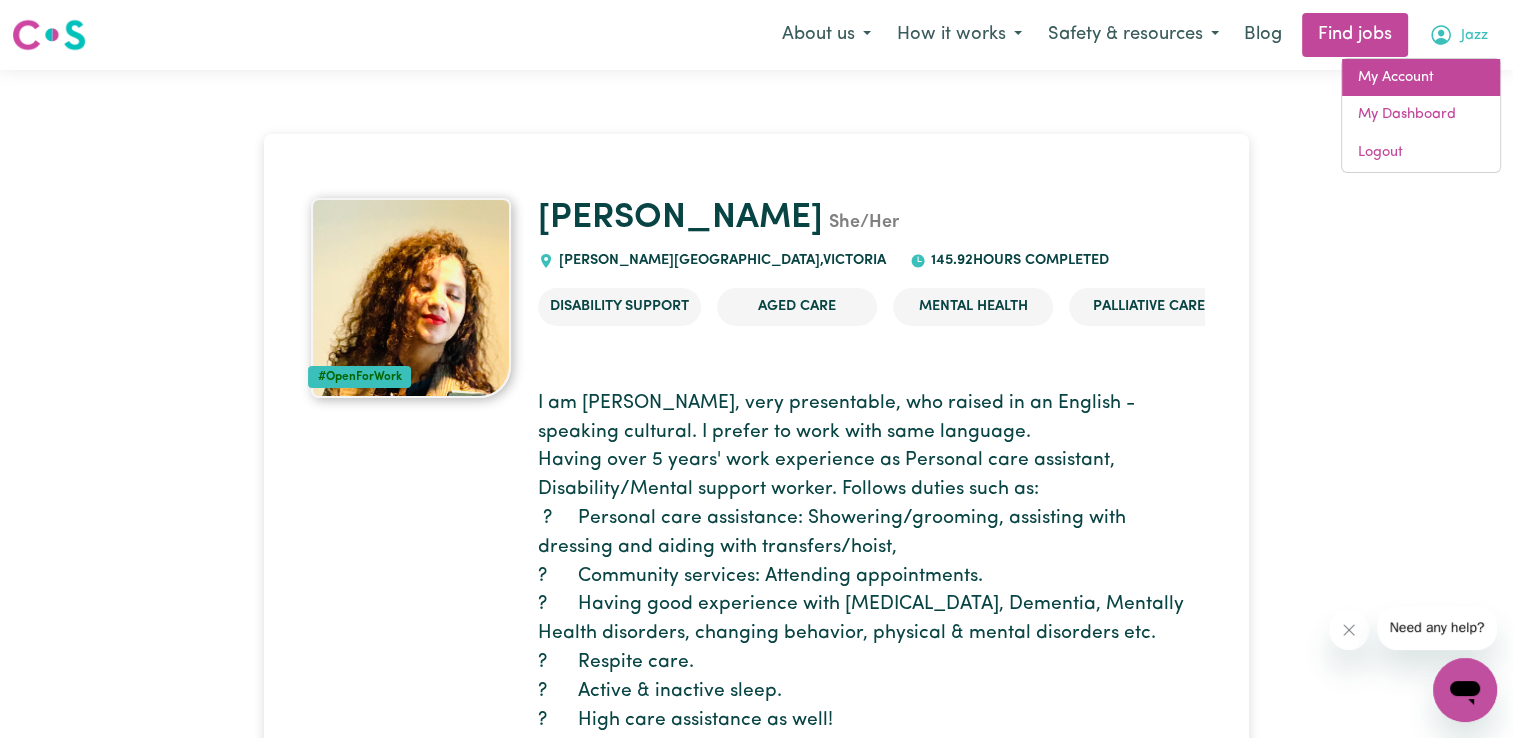click on "My Account" at bounding box center (1421, 78) 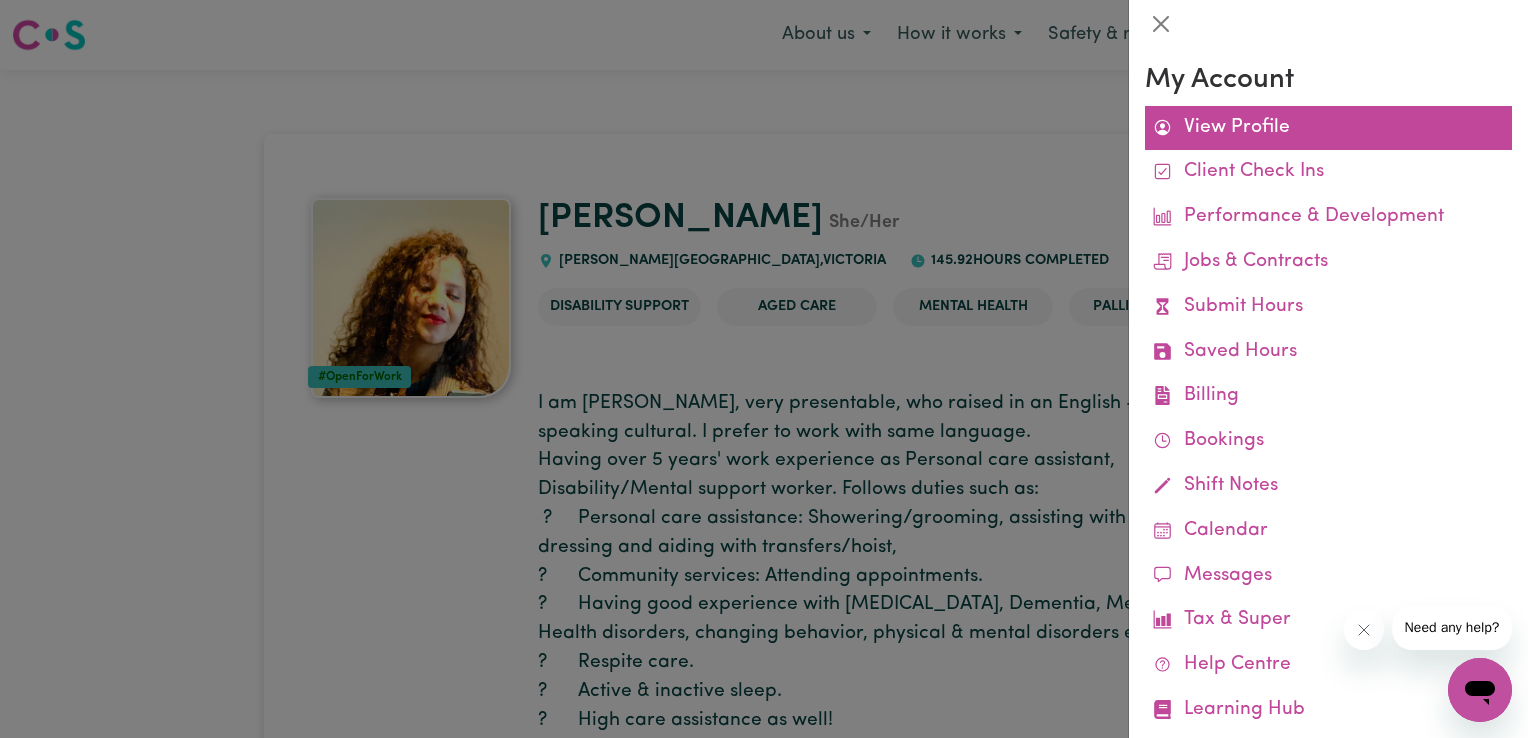 click on "View Profile" at bounding box center [1328, 128] 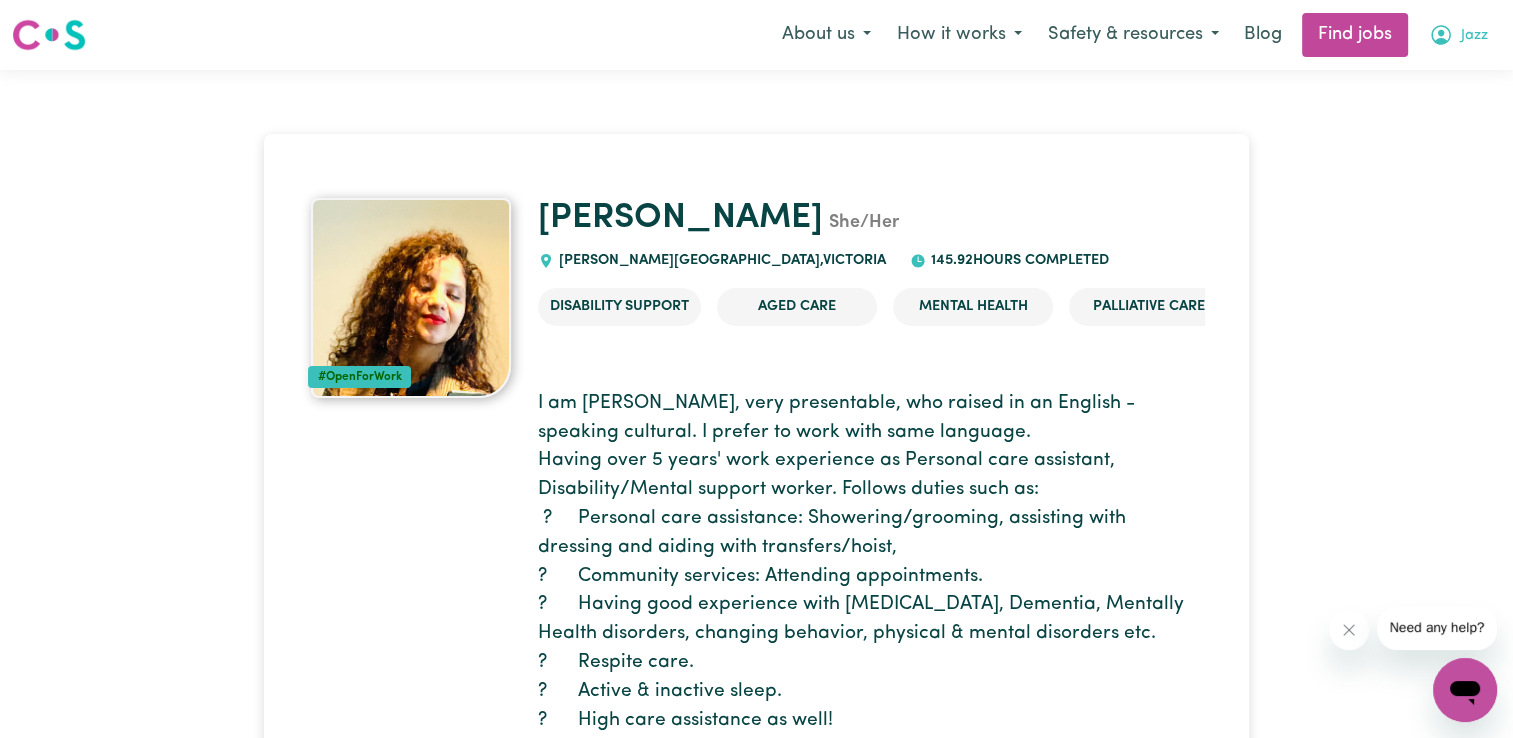 click on "Jazz" at bounding box center [1474, 36] 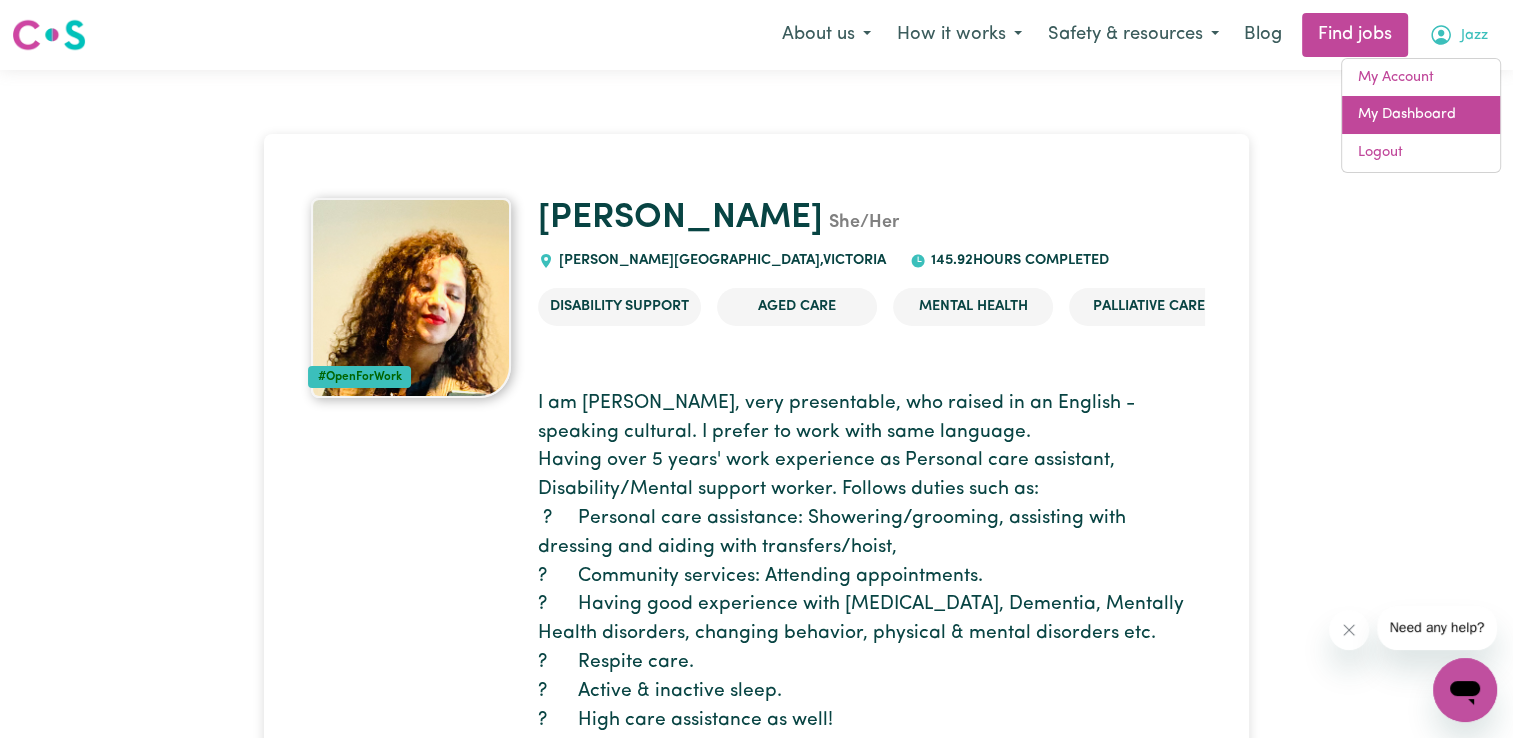 click on "My Dashboard" at bounding box center (1421, 115) 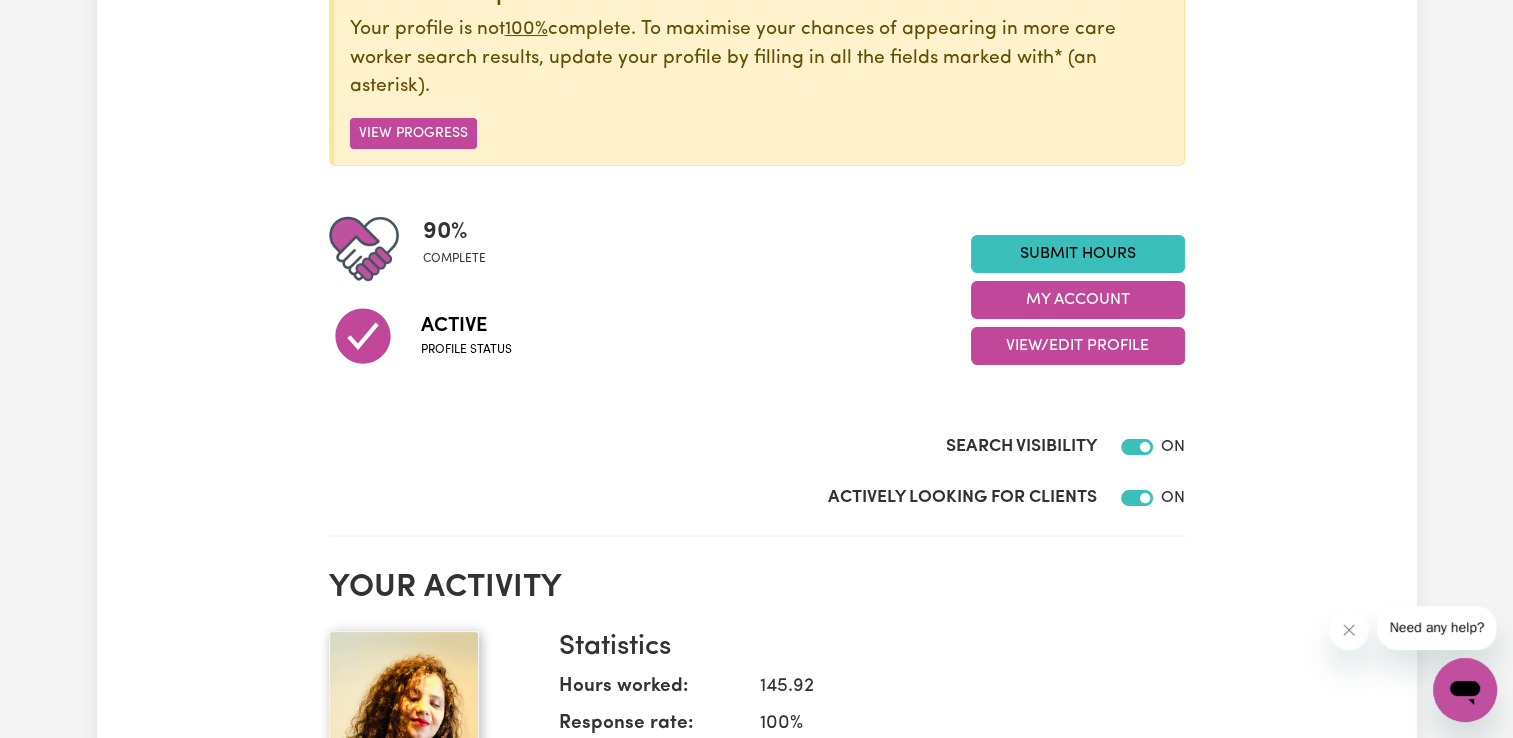 scroll, scrollTop: 72, scrollLeft: 0, axis: vertical 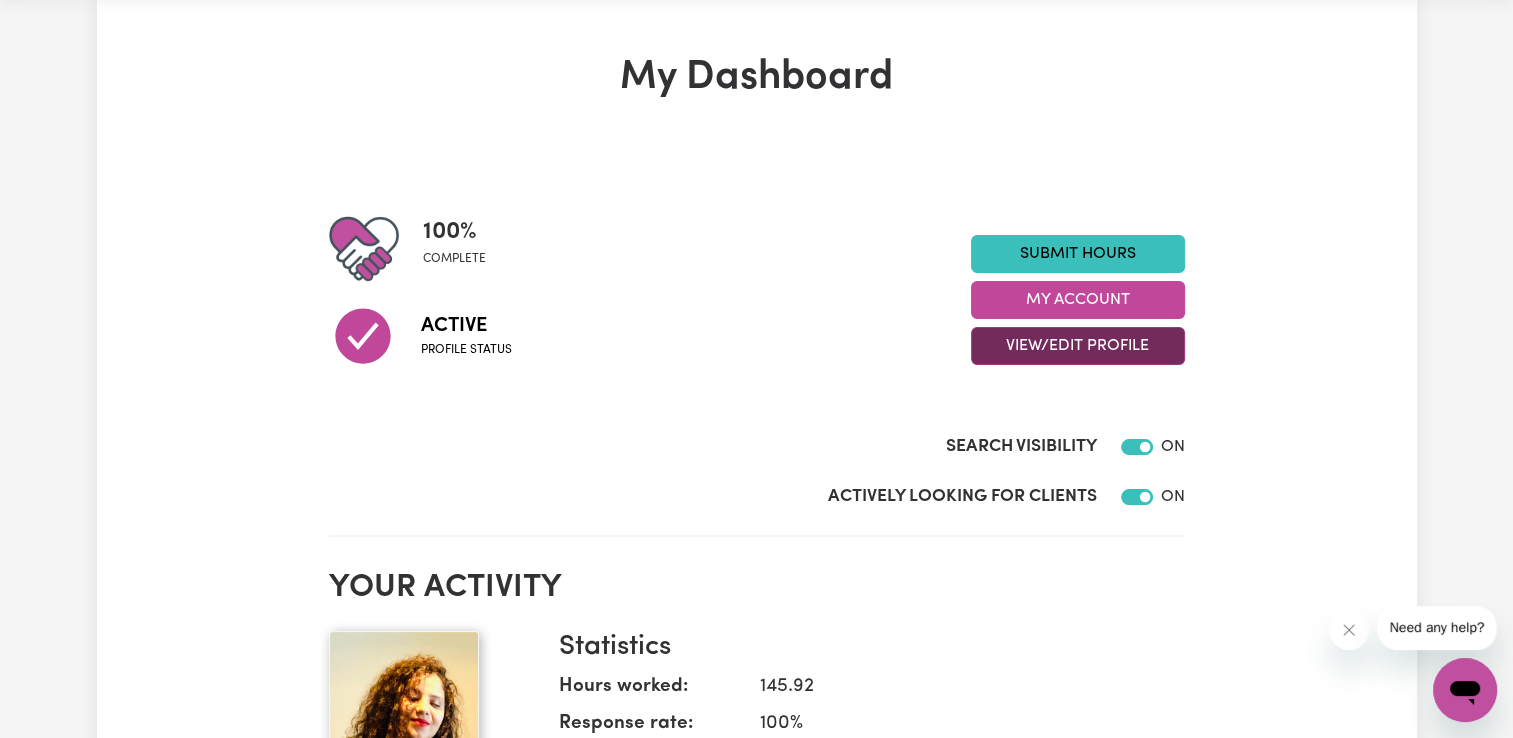 click on "View/Edit Profile" at bounding box center [1078, 346] 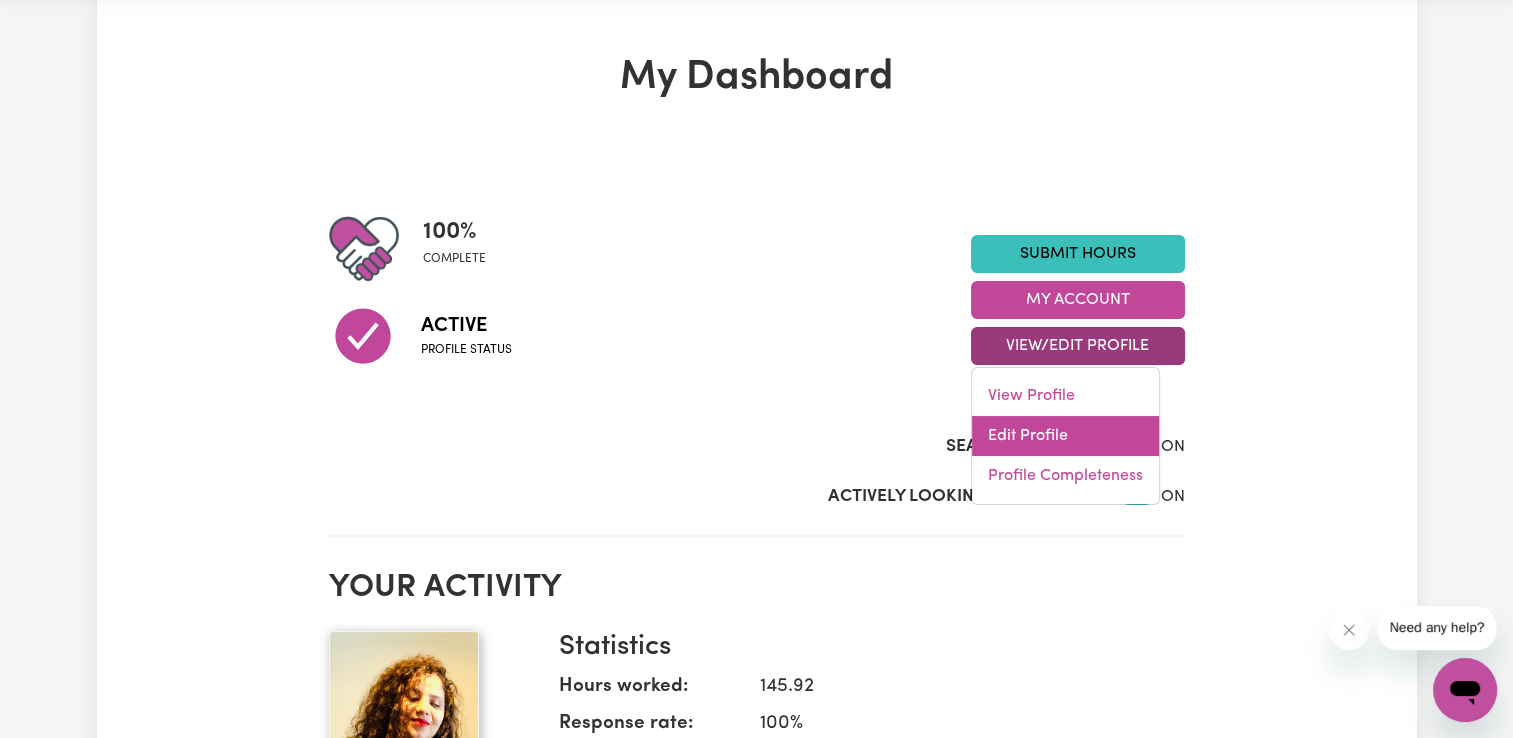 click on "Edit Profile" at bounding box center [1065, 436] 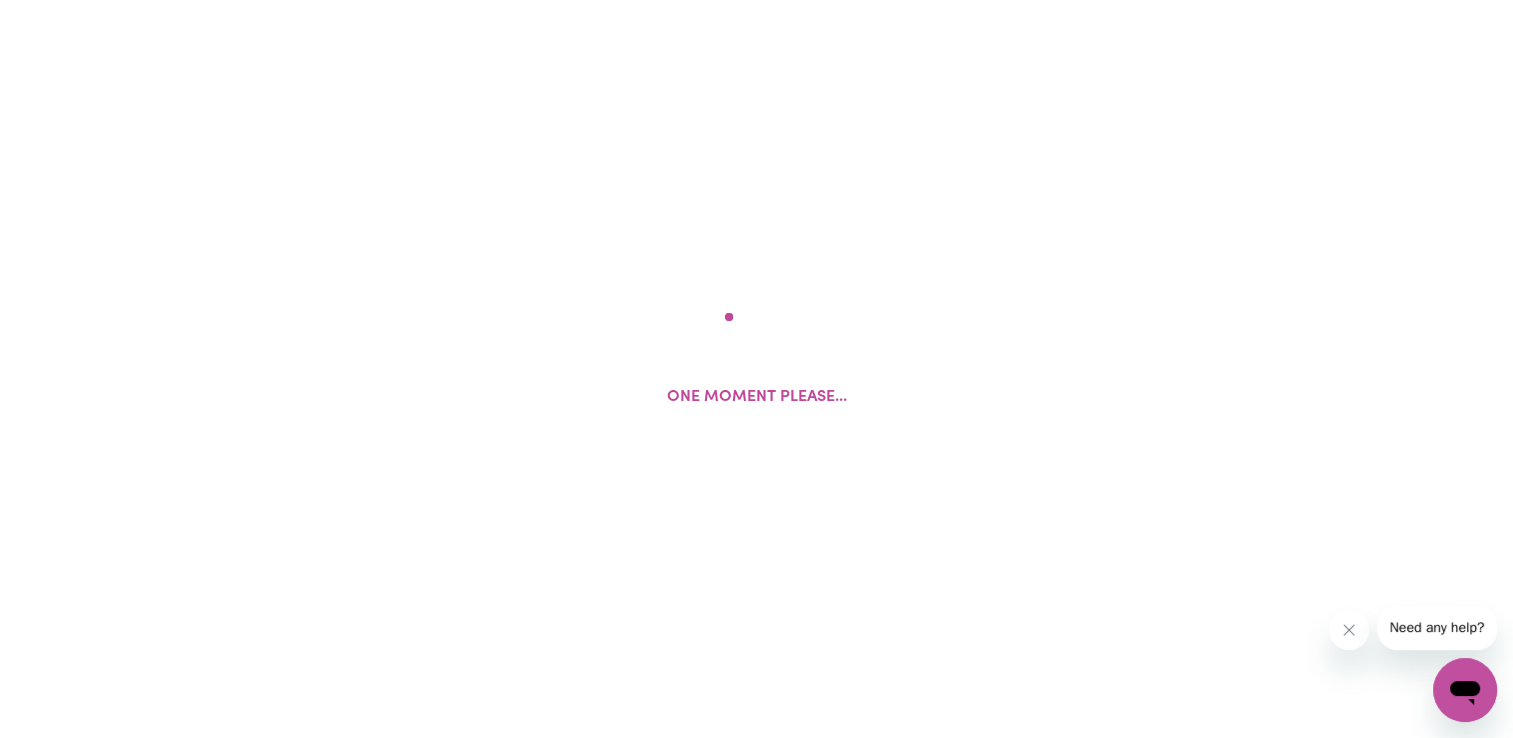 scroll, scrollTop: 0, scrollLeft: 0, axis: both 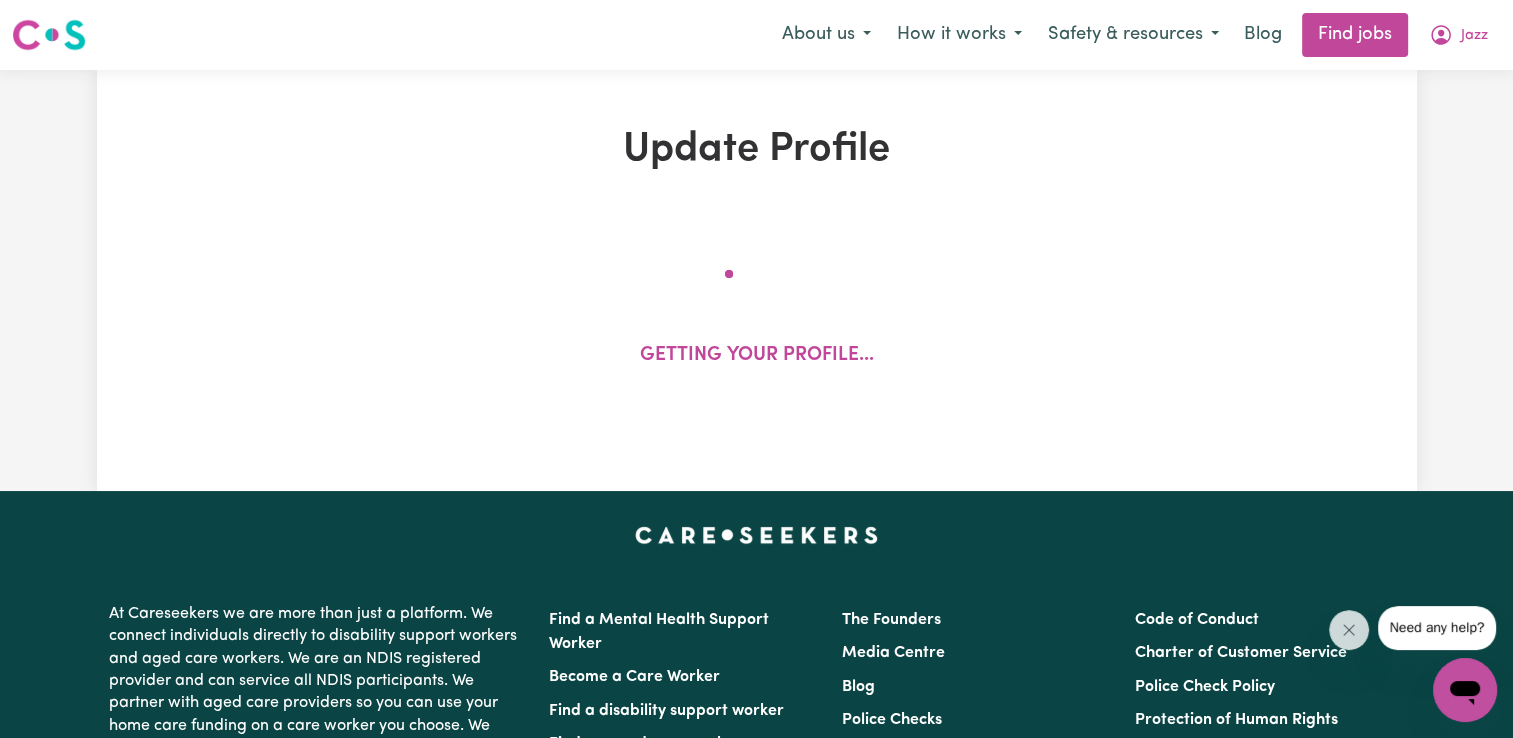select on "[DEMOGRAPHIC_DATA]" 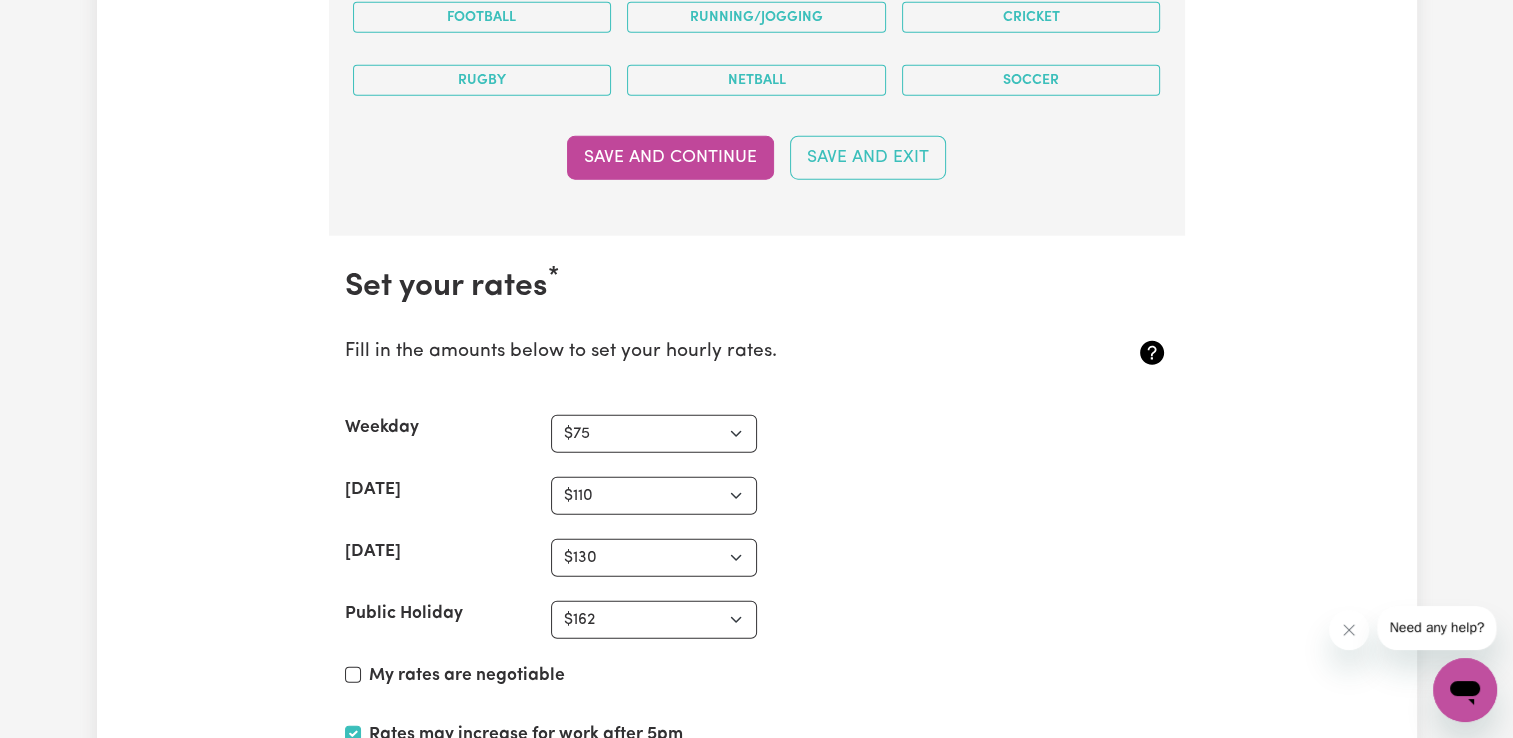 scroll, scrollTop: 5300, scrollLeft: 0, axis: vertical 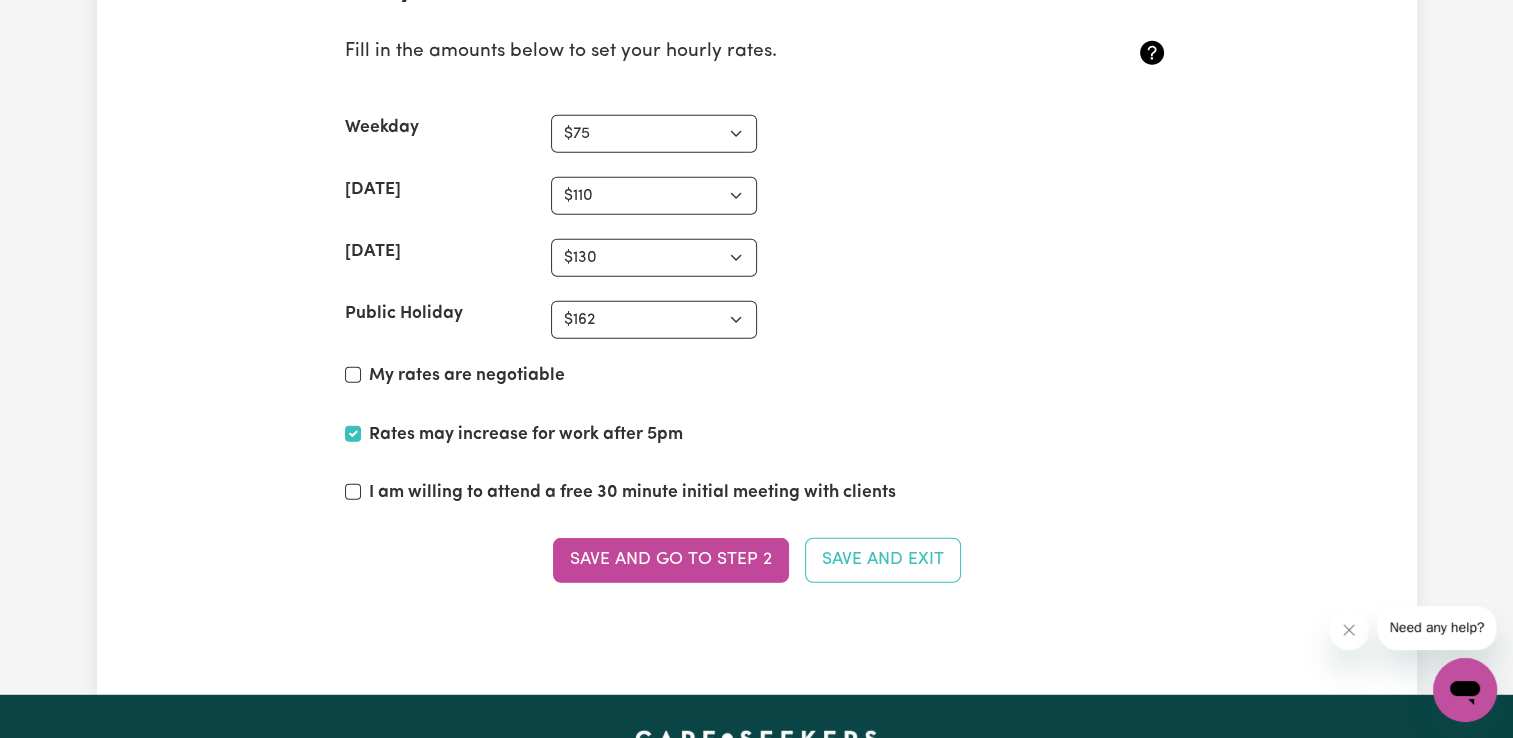 click on "Save and go to Step 2" at bounding box center [671, 560] 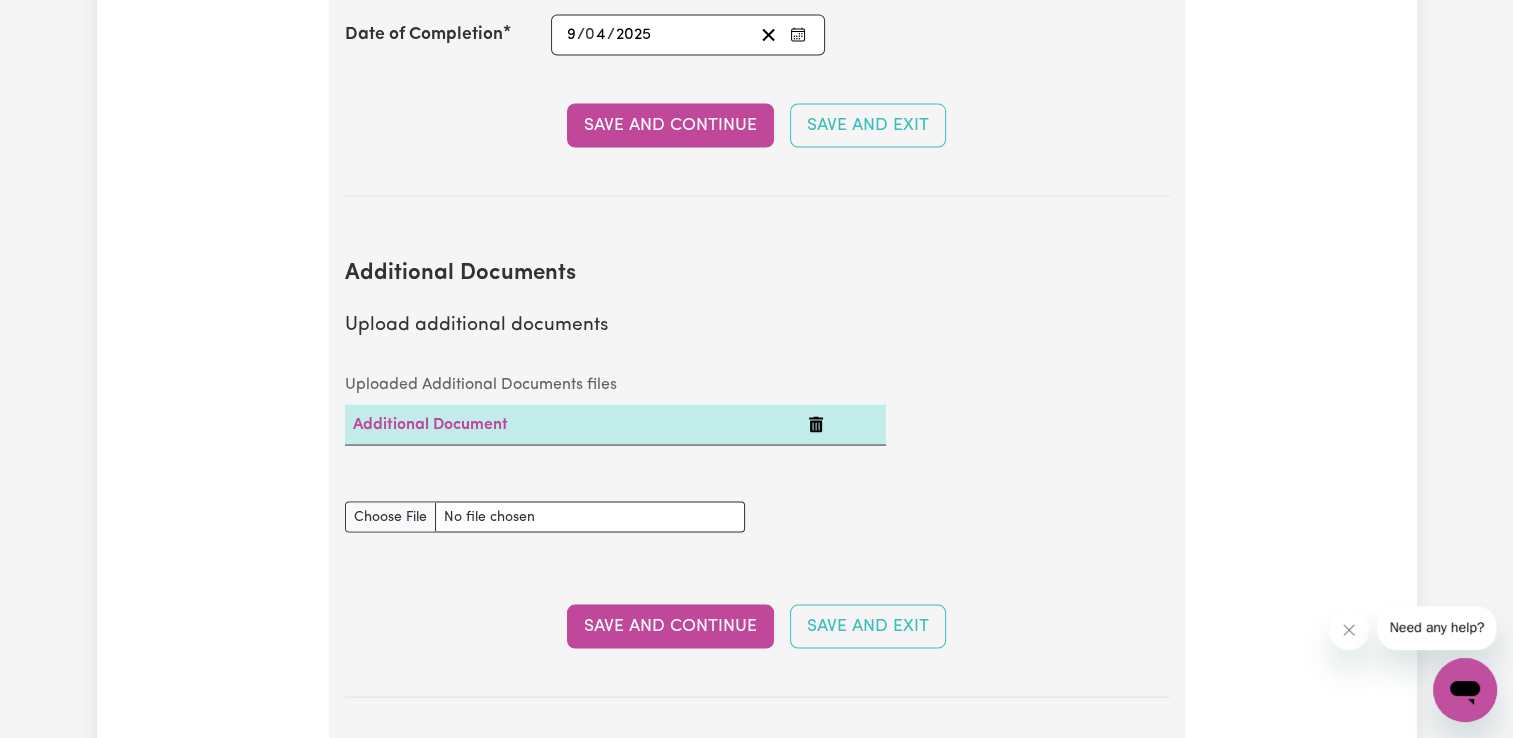 scroll, scrollTop: 4000, scrollLeft: 0, axis: vertical 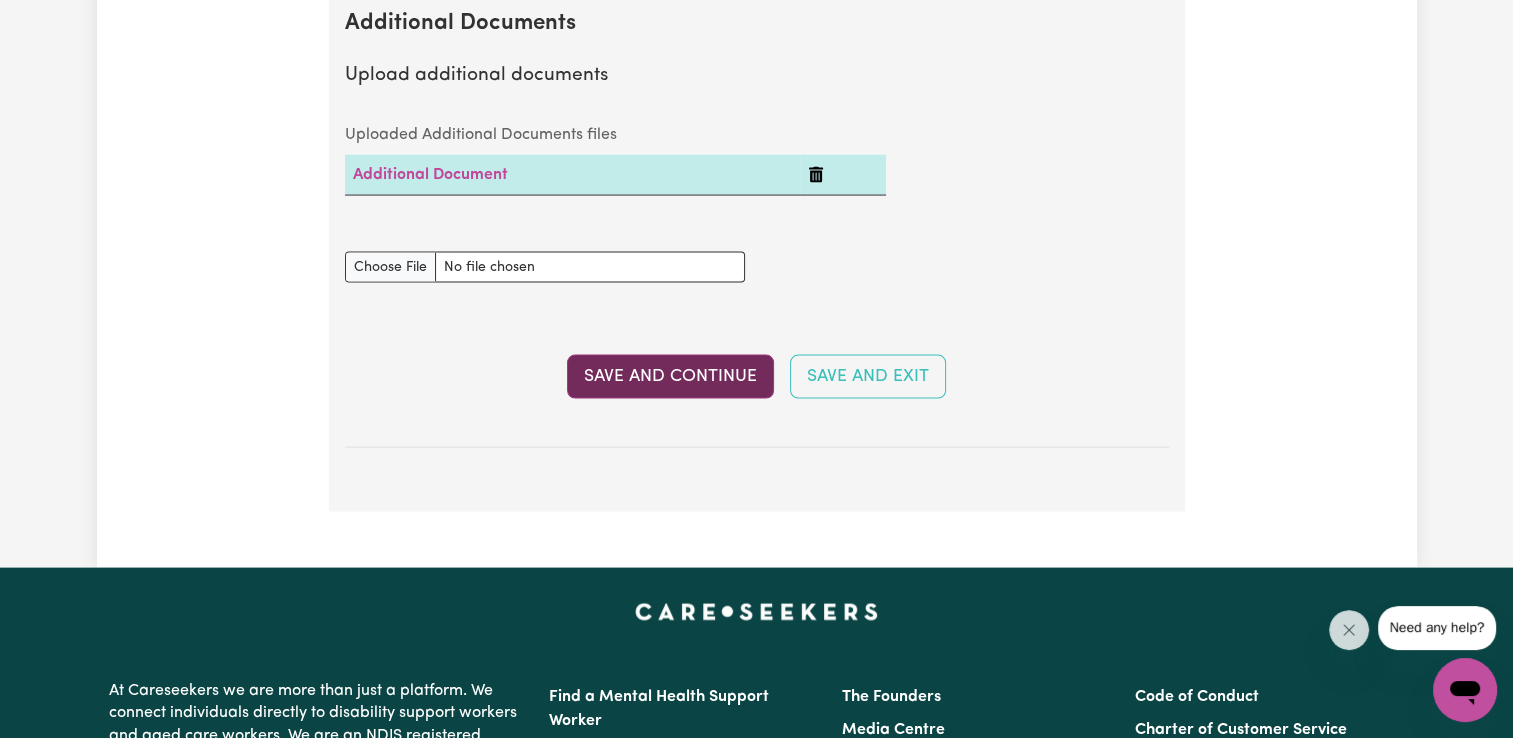 click on "Save and Continue" at bounding box center [670, 377] 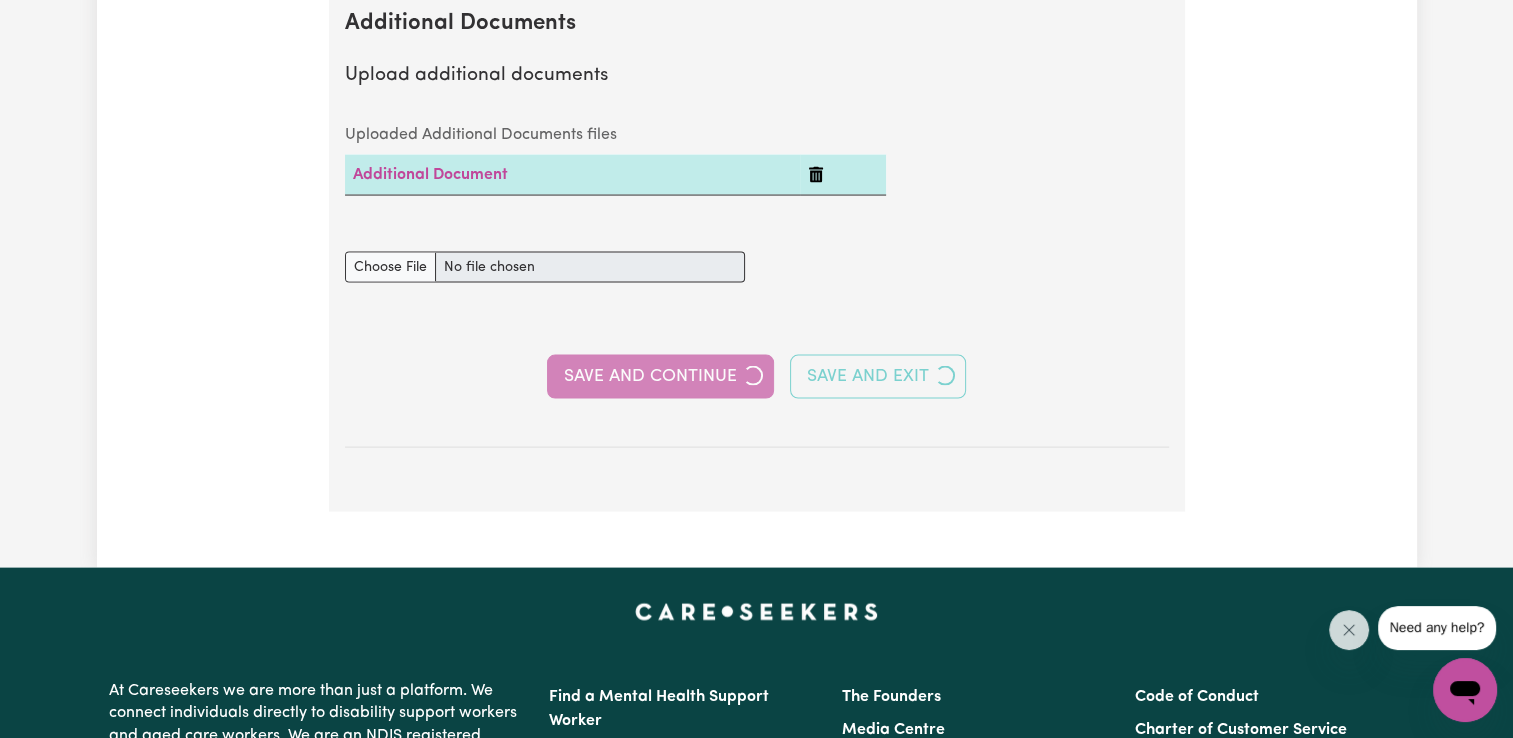 select on "2019" 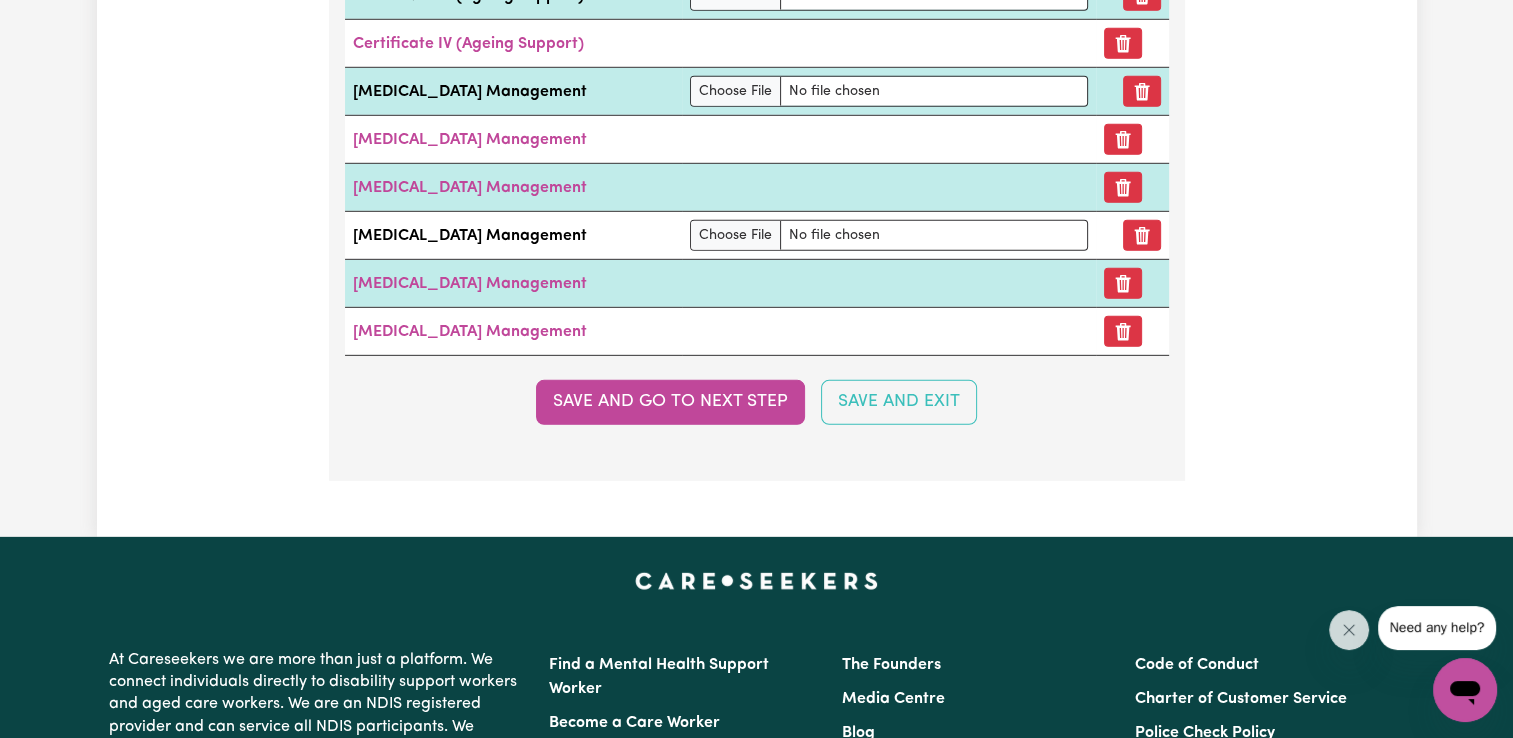 scroll, scrollTop: 6000, scrollLeft: 0, axis: vertical 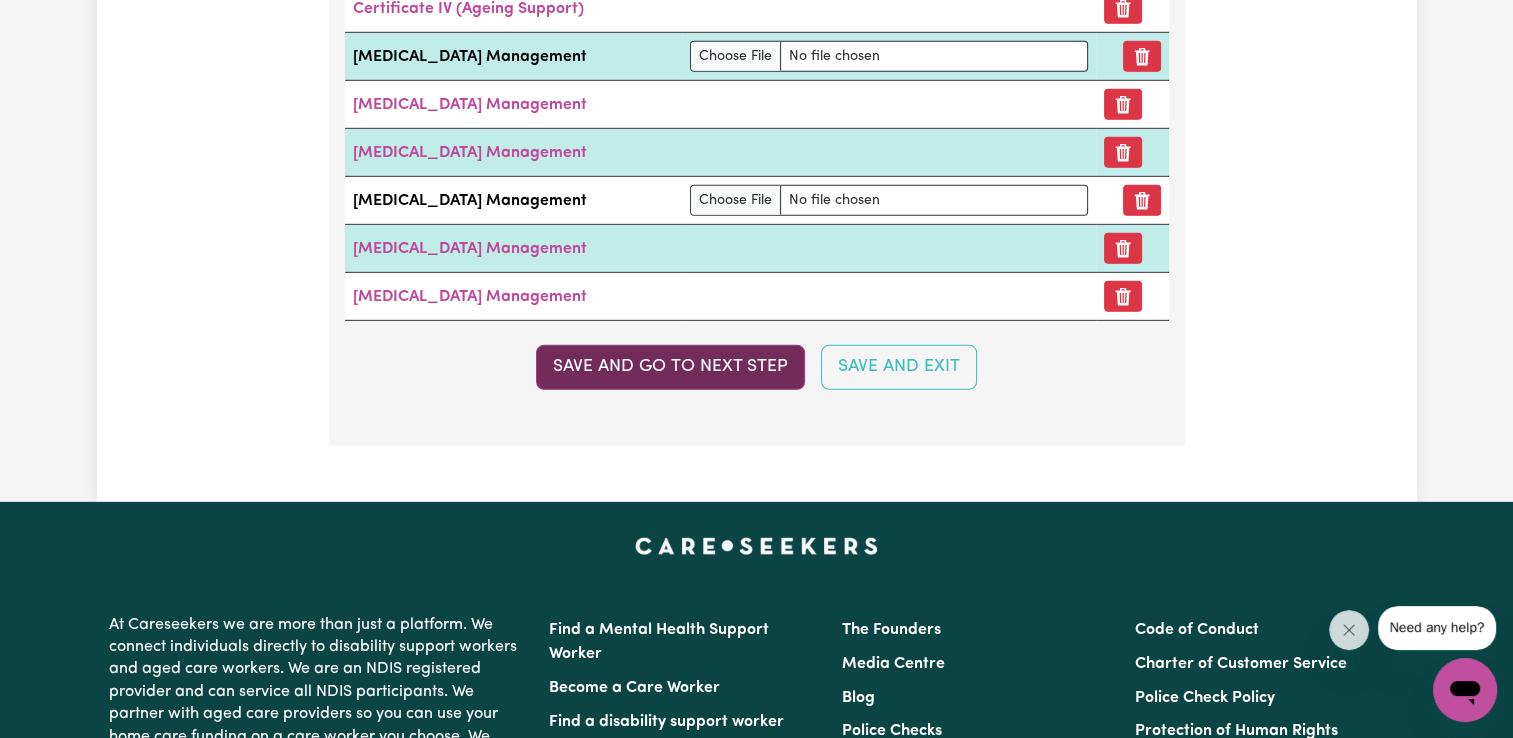 click on "Save and go to next step" at bounding box center [670, 367] 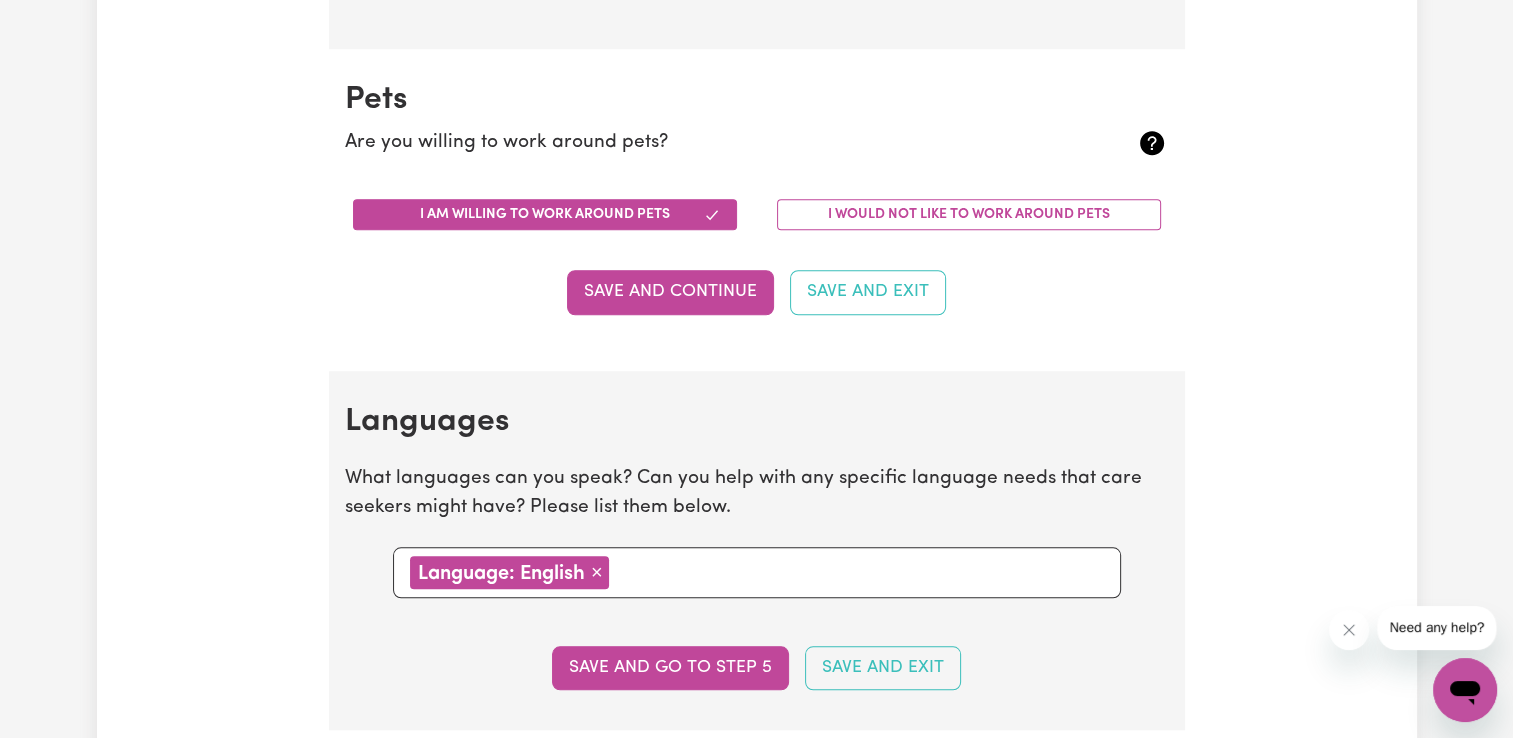scroll, scrollTop: 2100, scrollLeft: 0, axis: vertical 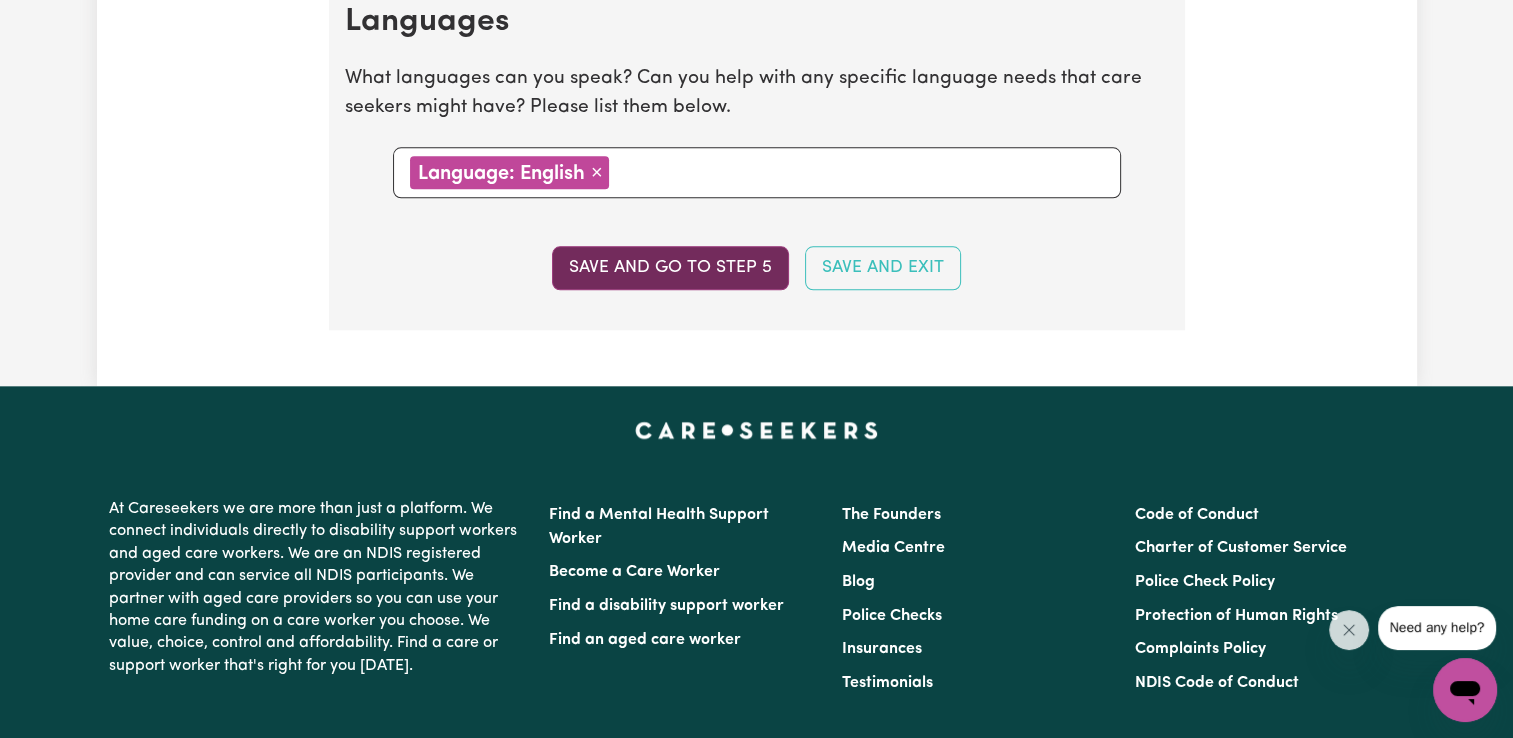 click on "Save and go to step 5" at bounding box center [670, 268] 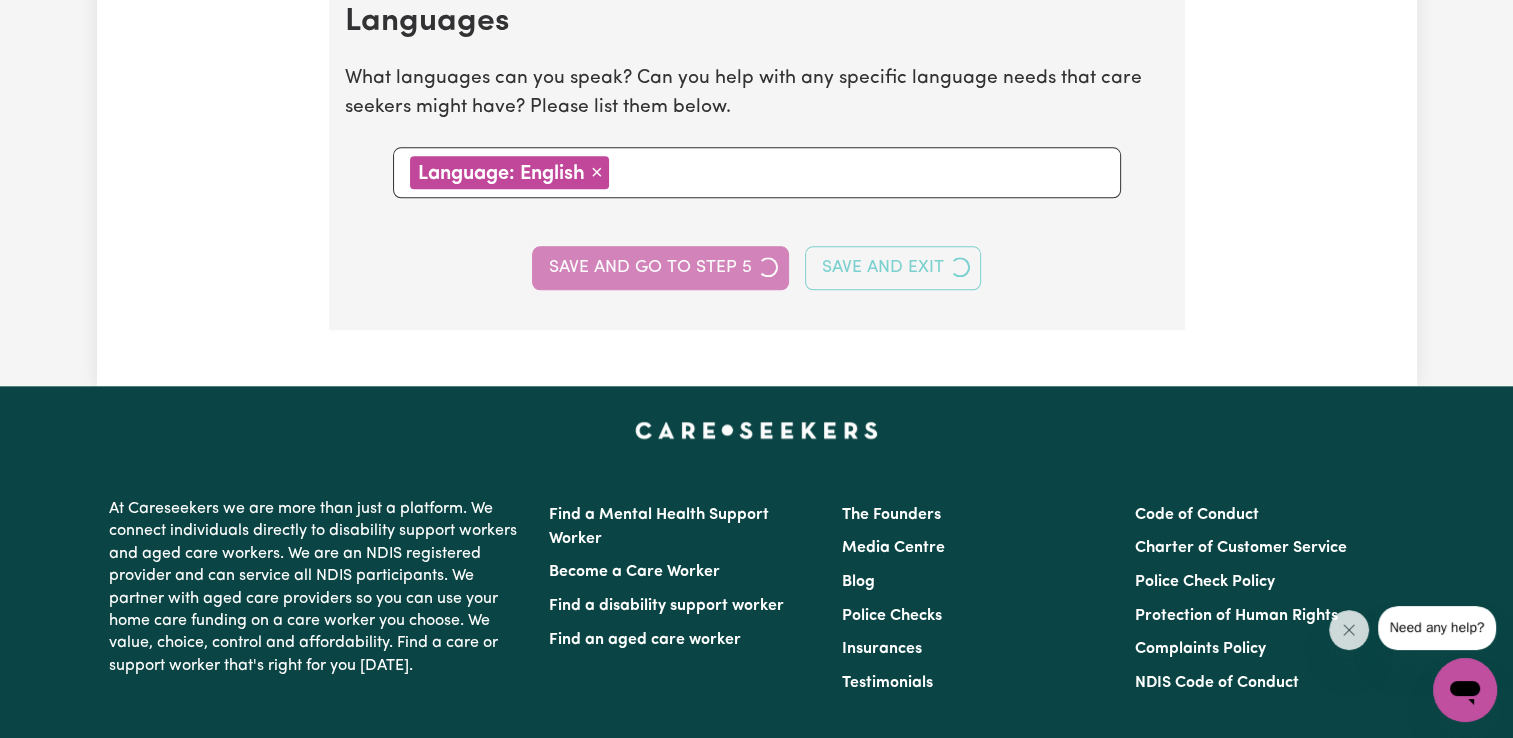 select on "I am providing services privately on my own" 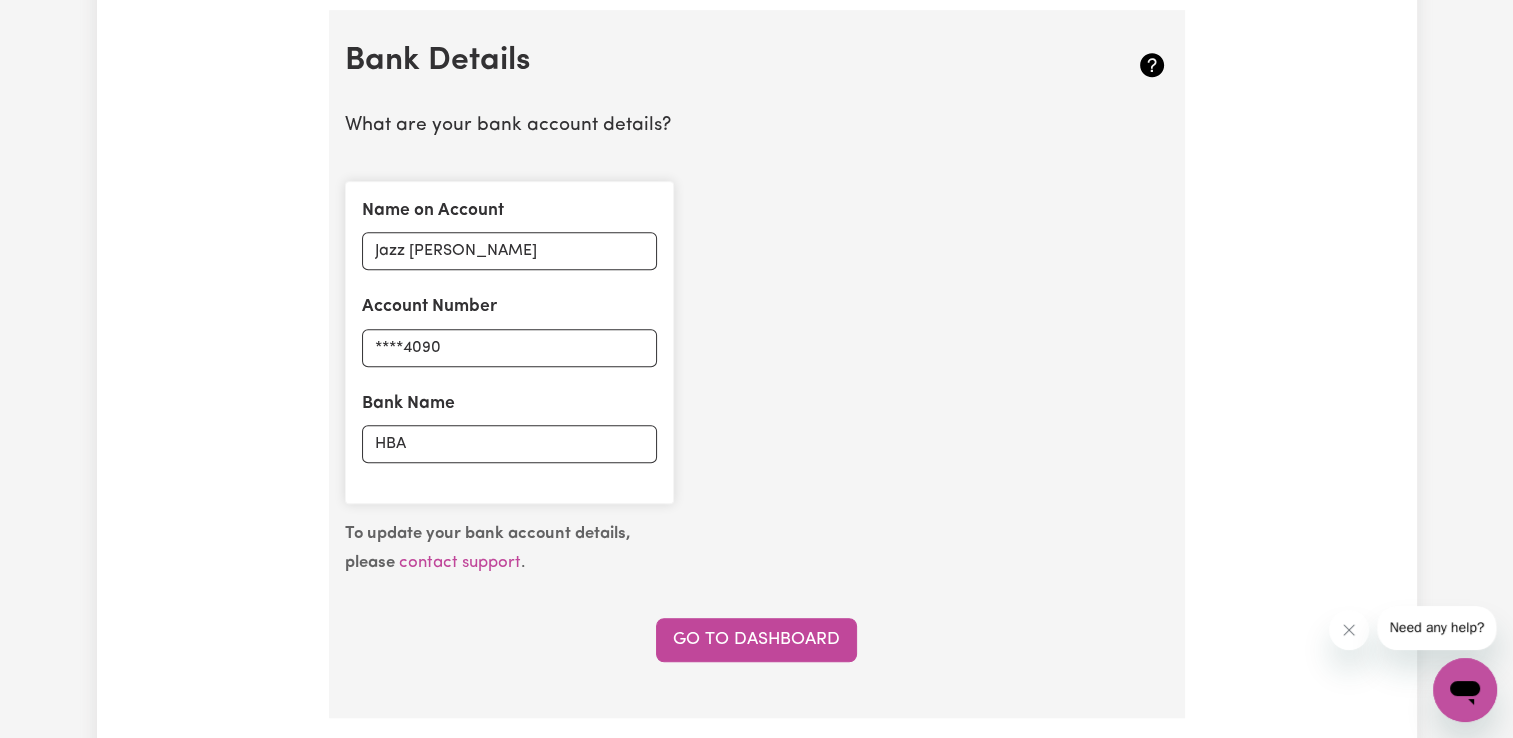 scroll, scrollTop: 1500, scrollLeft: 0, axis: vertical 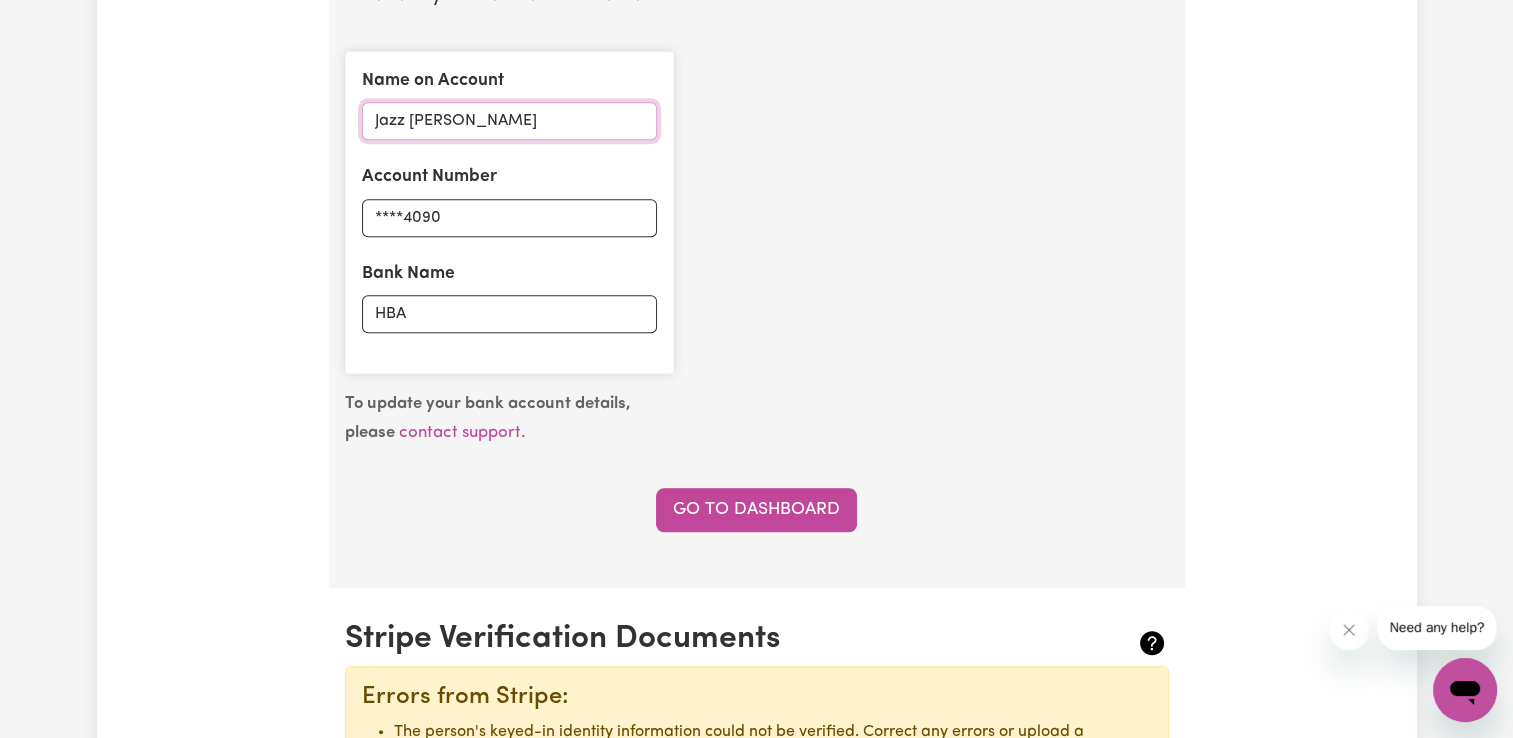 click on "Jazz [PERSON_NAME]" at bounding box center [509, 121] 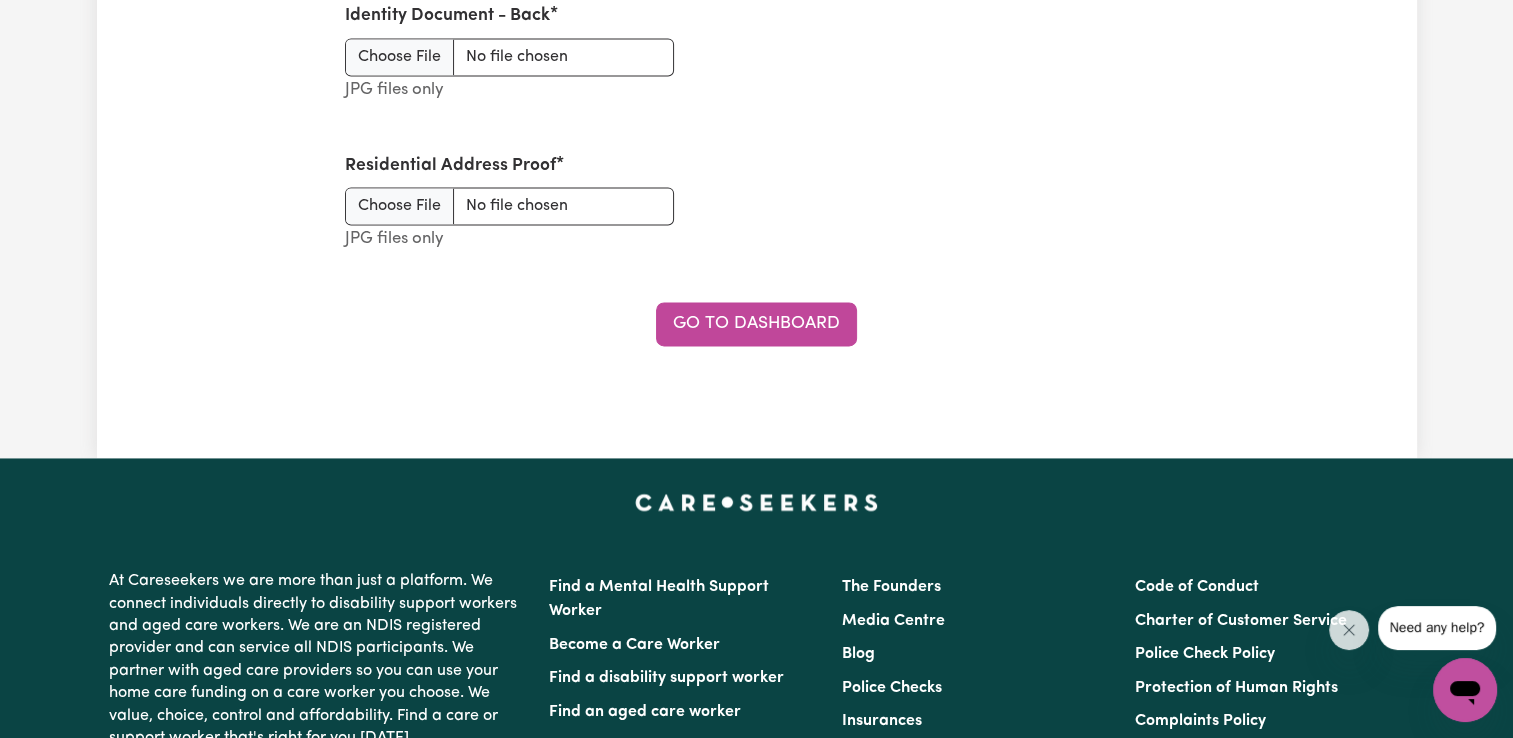 scroll, scrollTop: 2900, scrollLeft: 0, axis: vertical 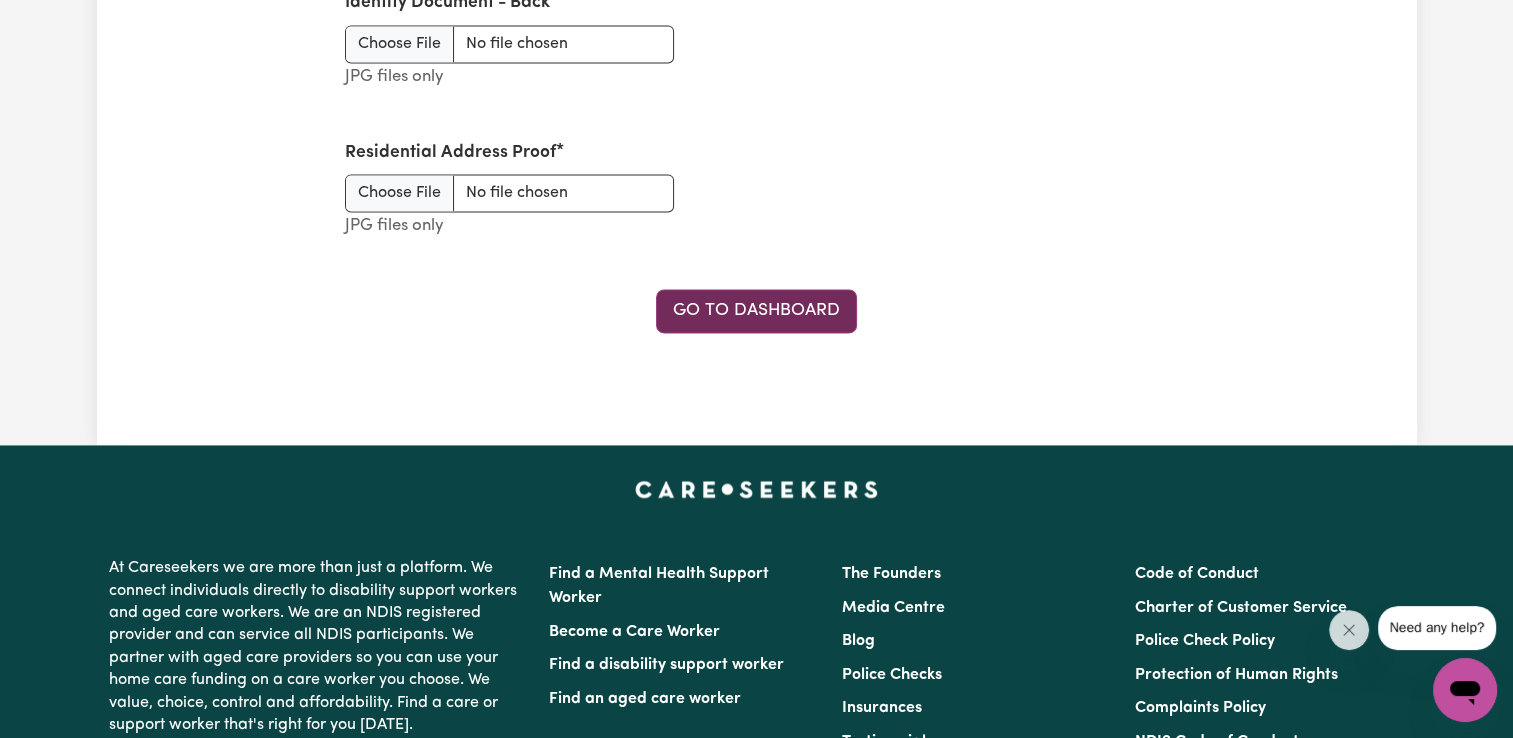 click on "Go to Dashboard" at bounding box center (756, 311) 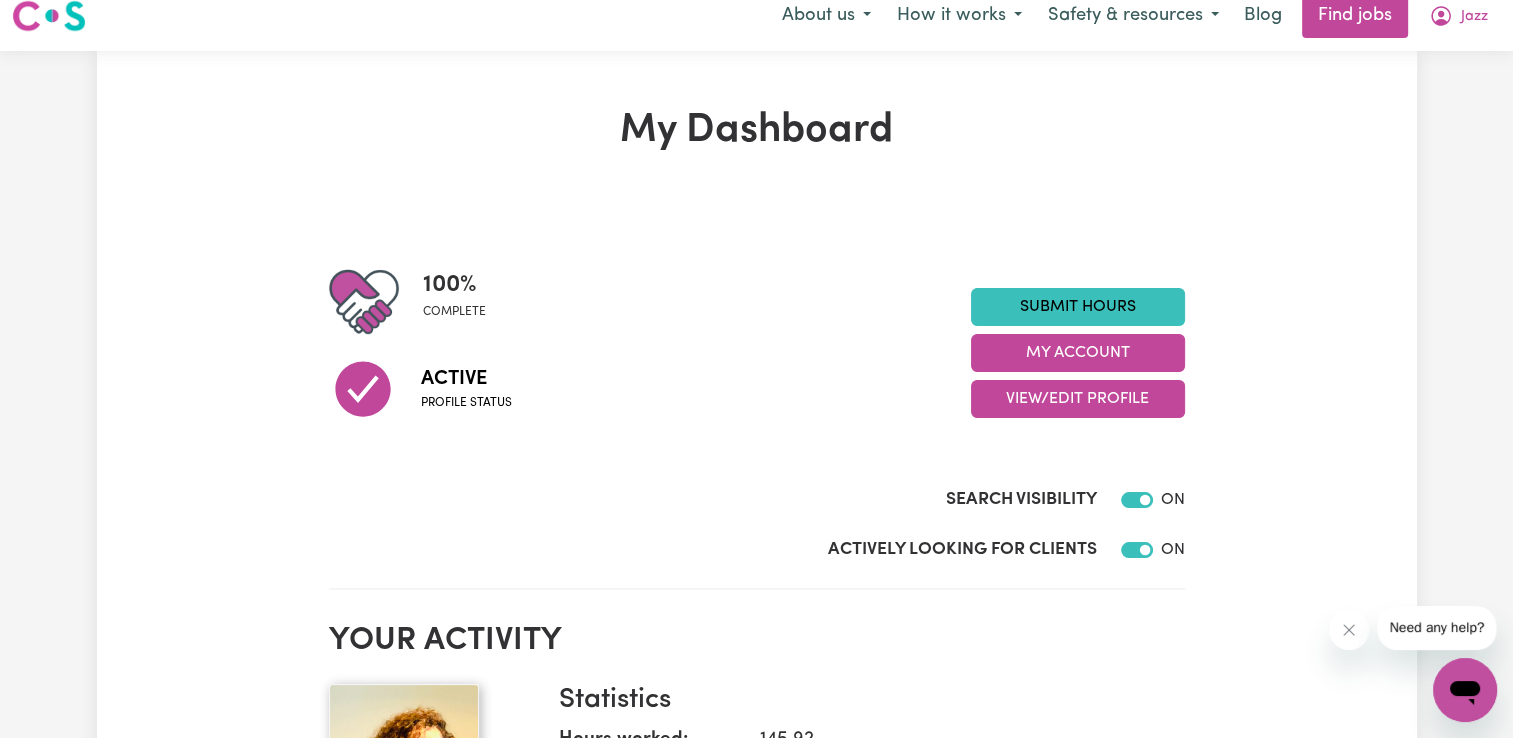 scroll, scrollTop: 0, scrollLeft: 0, axis: both 